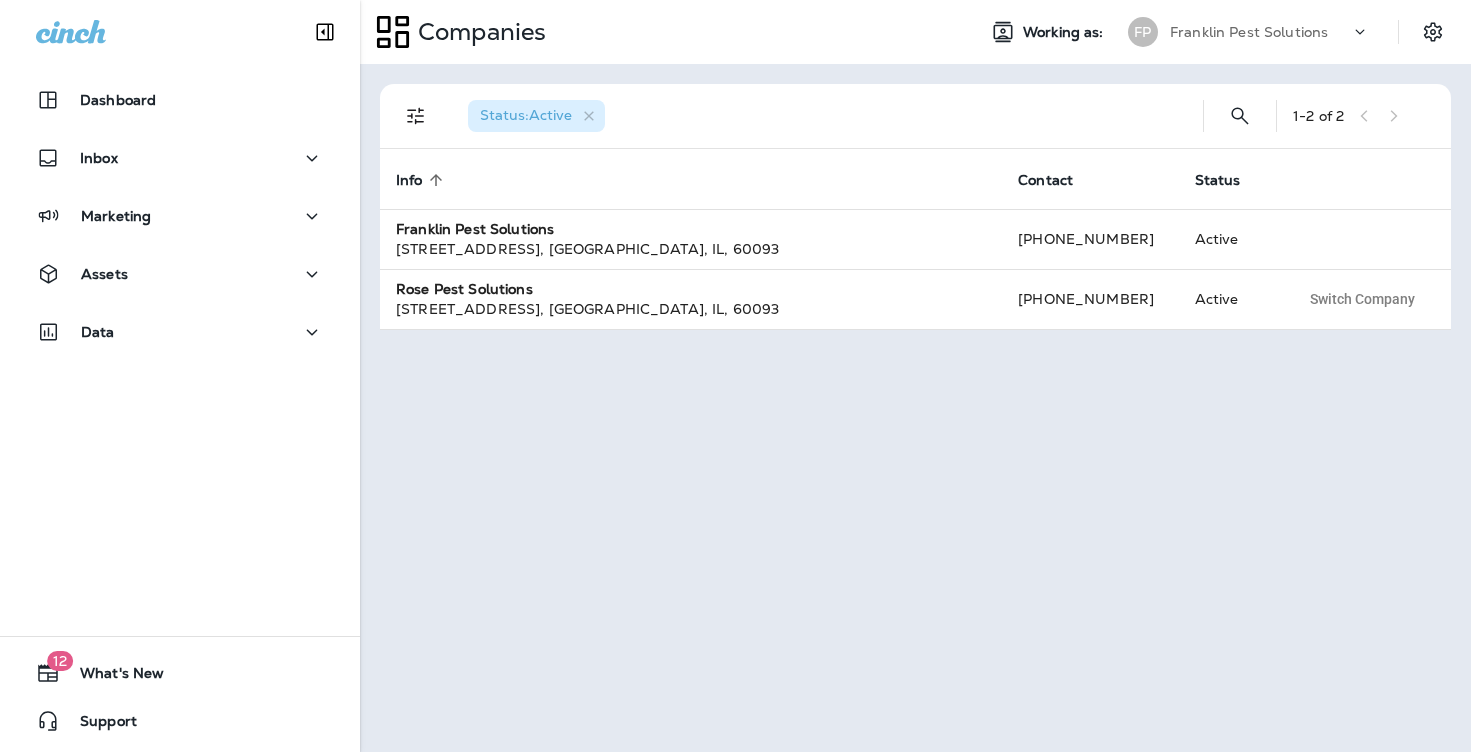 scroll, scrollTop: 0, scrollLeft: 0, axis: both 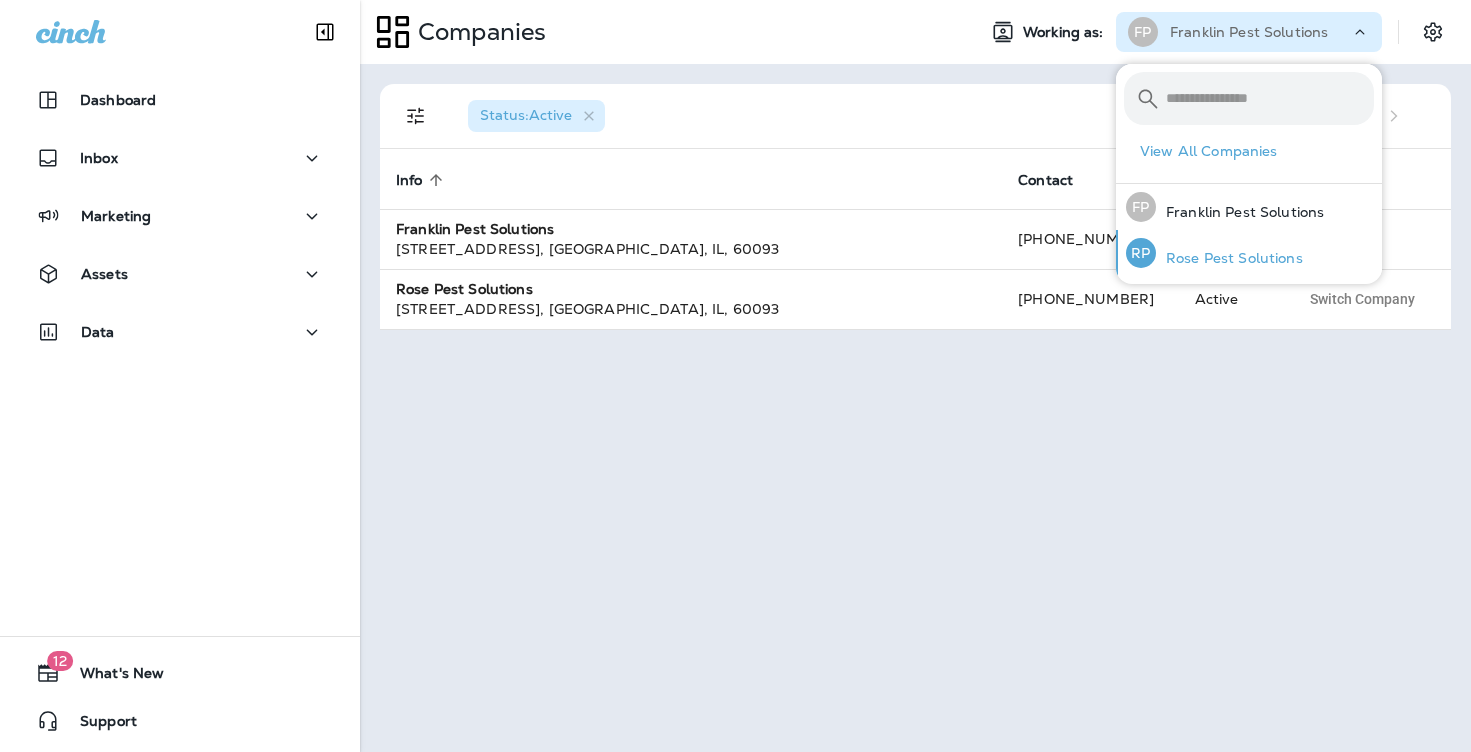 click on "Rose Pest Solutions" at bounding box center (1229, 258) 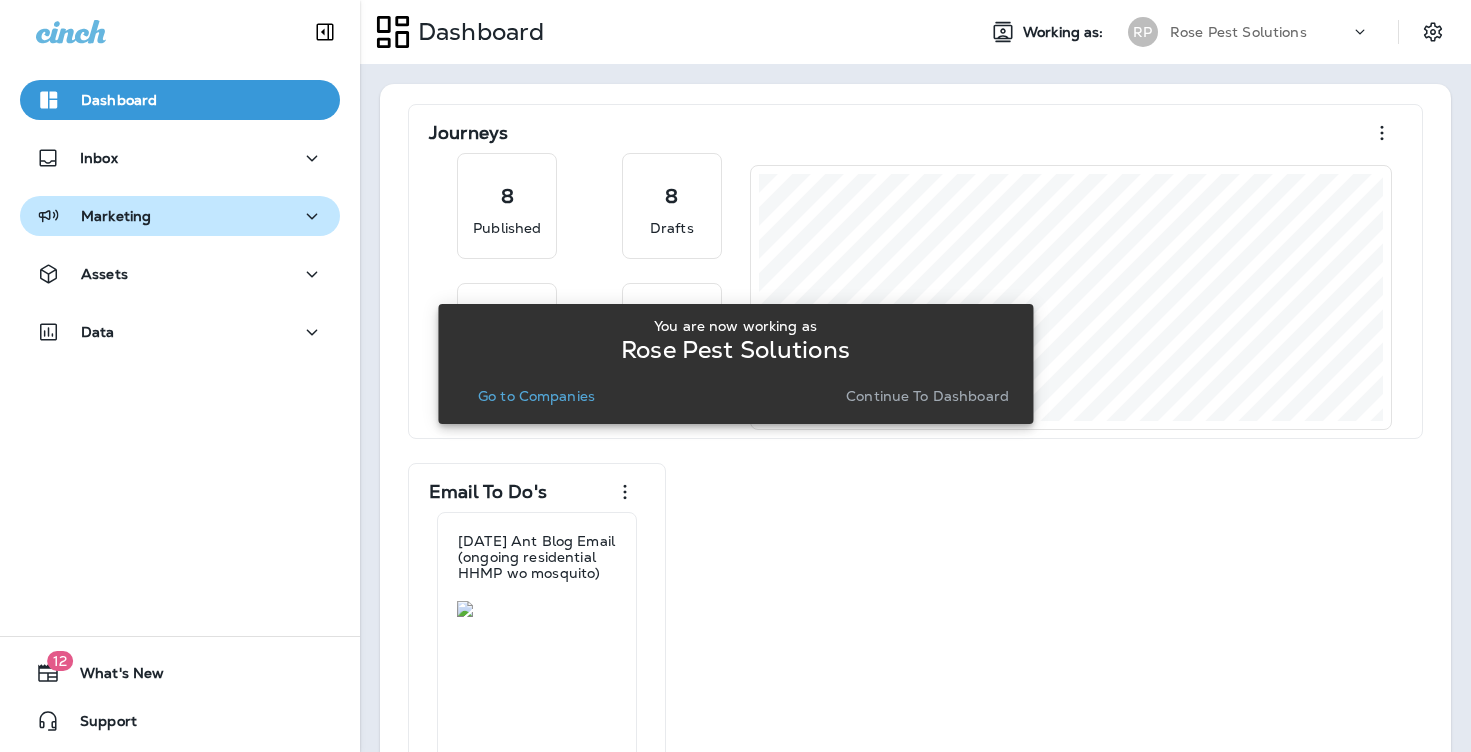 click on "Marketing" at bounding box center [180, 216] 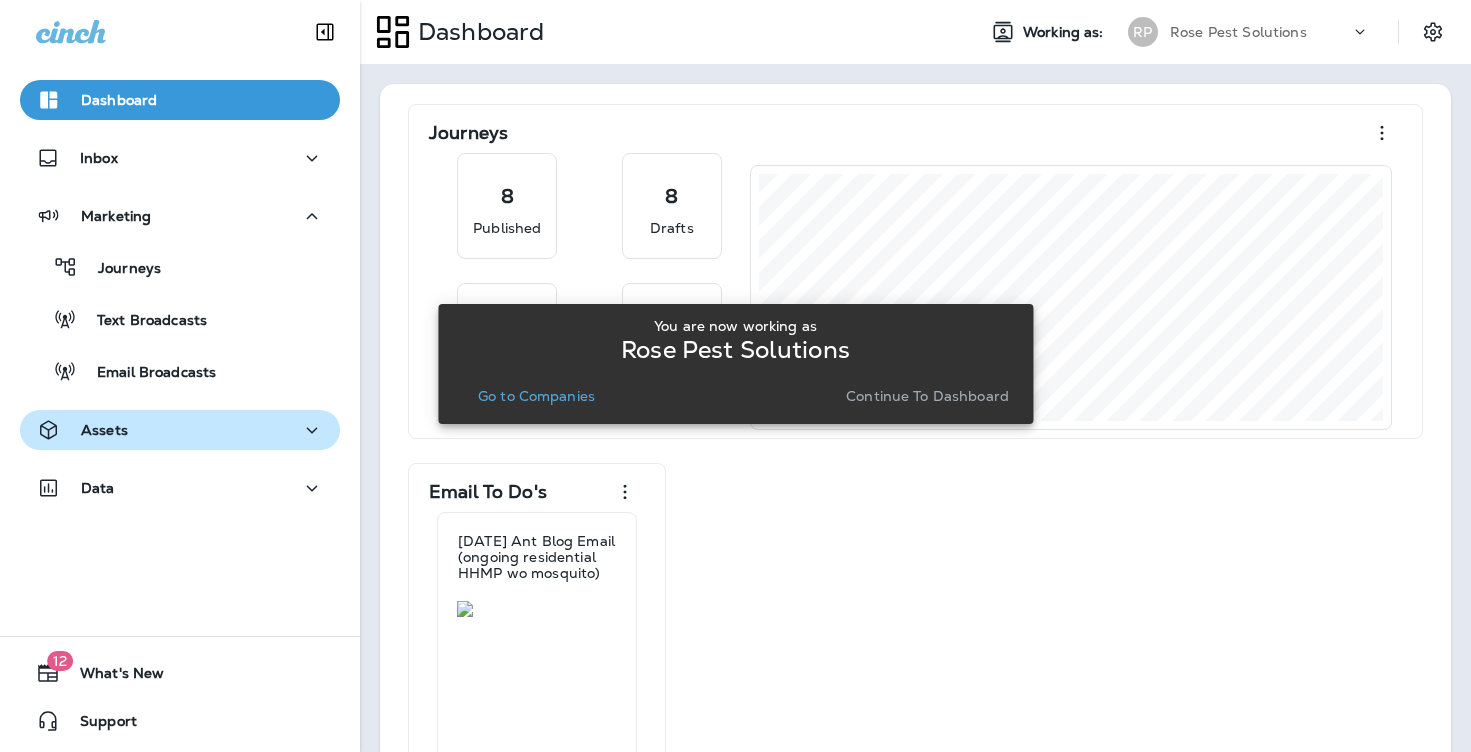 click on "Assets" at bounding box center [180, 430] 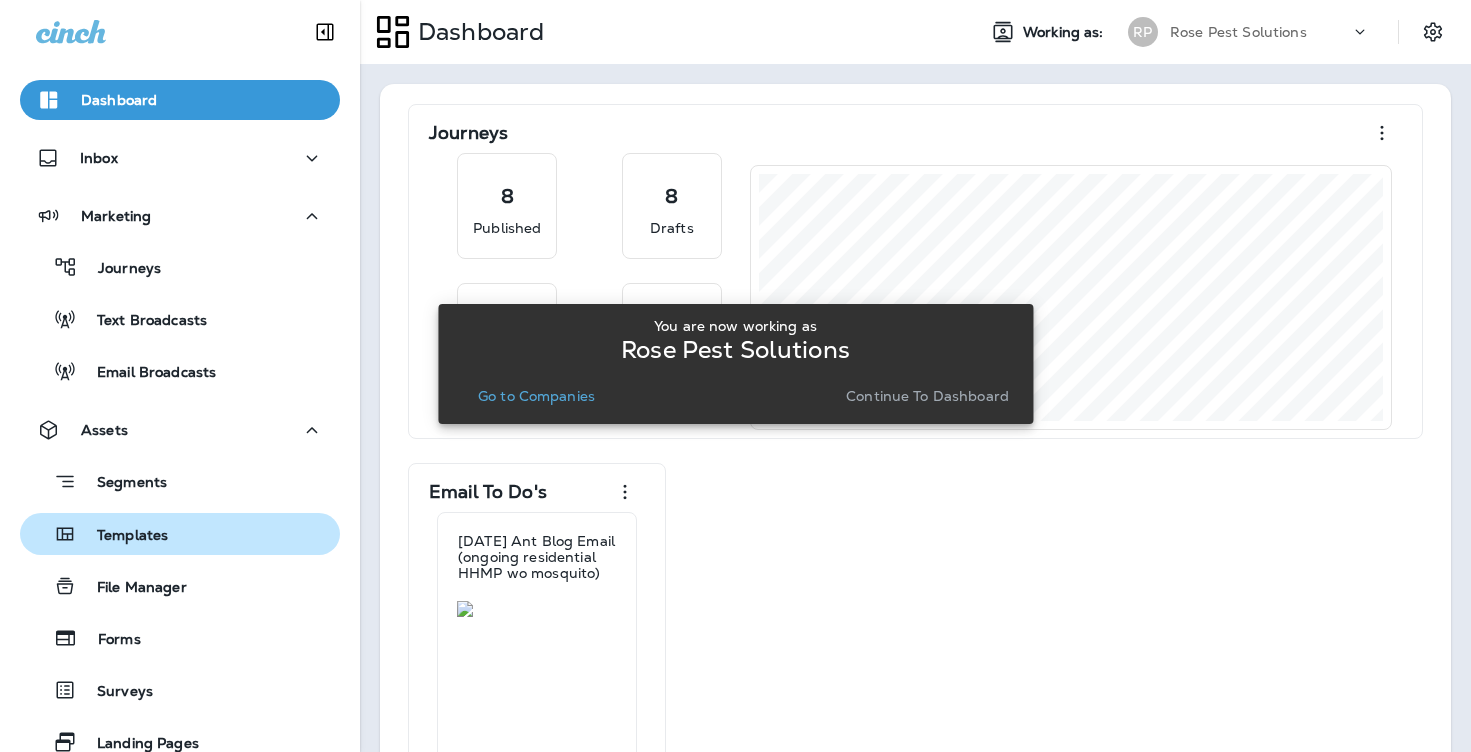 click on "Templates" at bounding box center (98, 534) 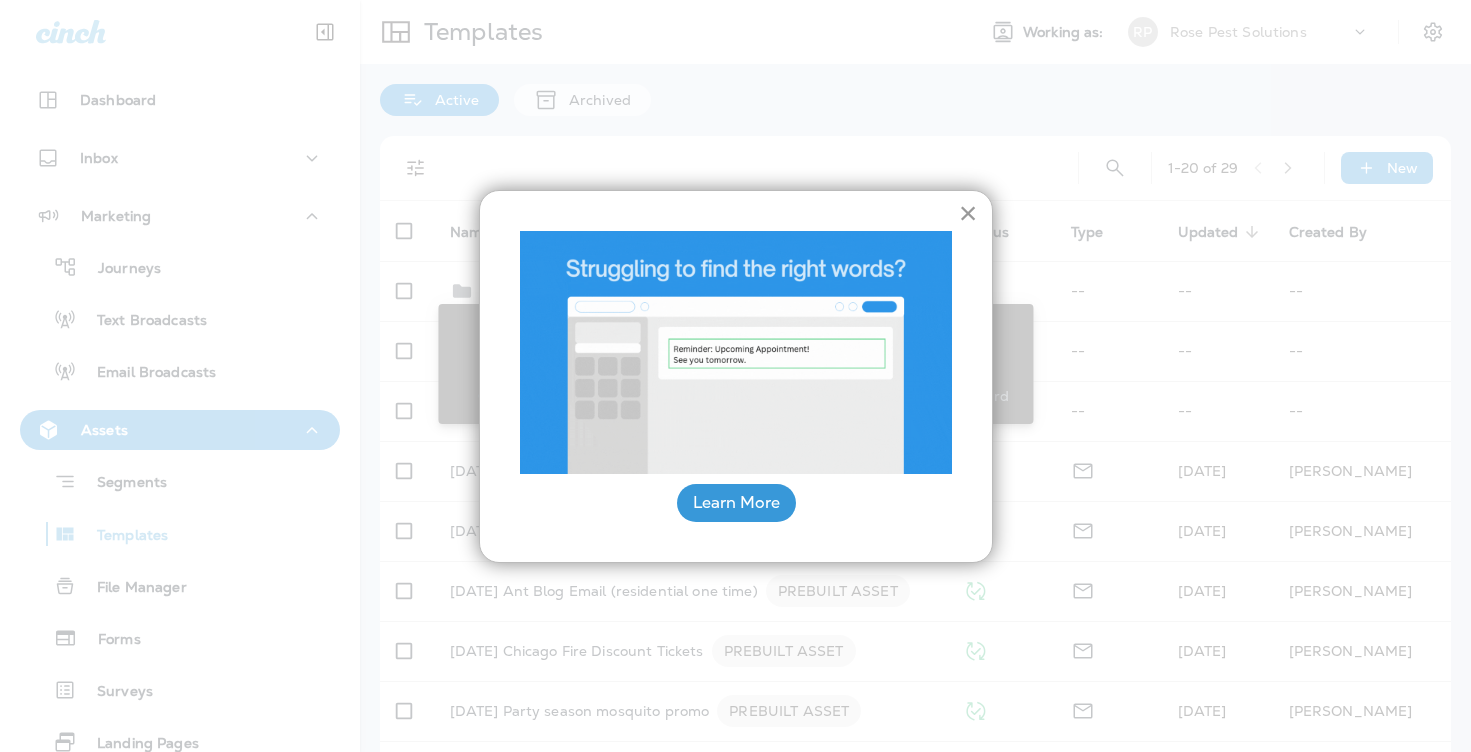 click on "×" at bounding box center [968, 213] 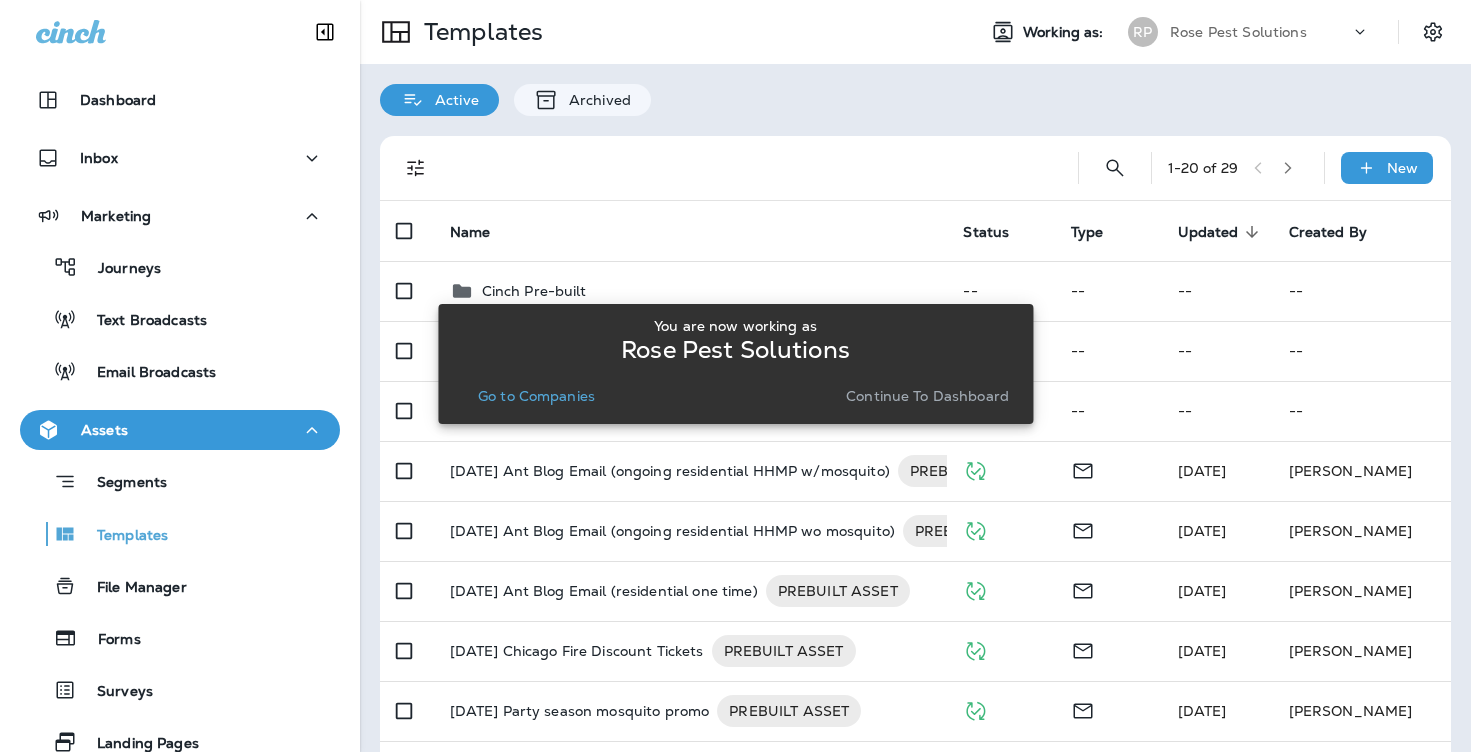click on "You are now working as  Rose Pest Solutions   Go to Companies Continue to Dashboard" at bounding box center (735, 364) 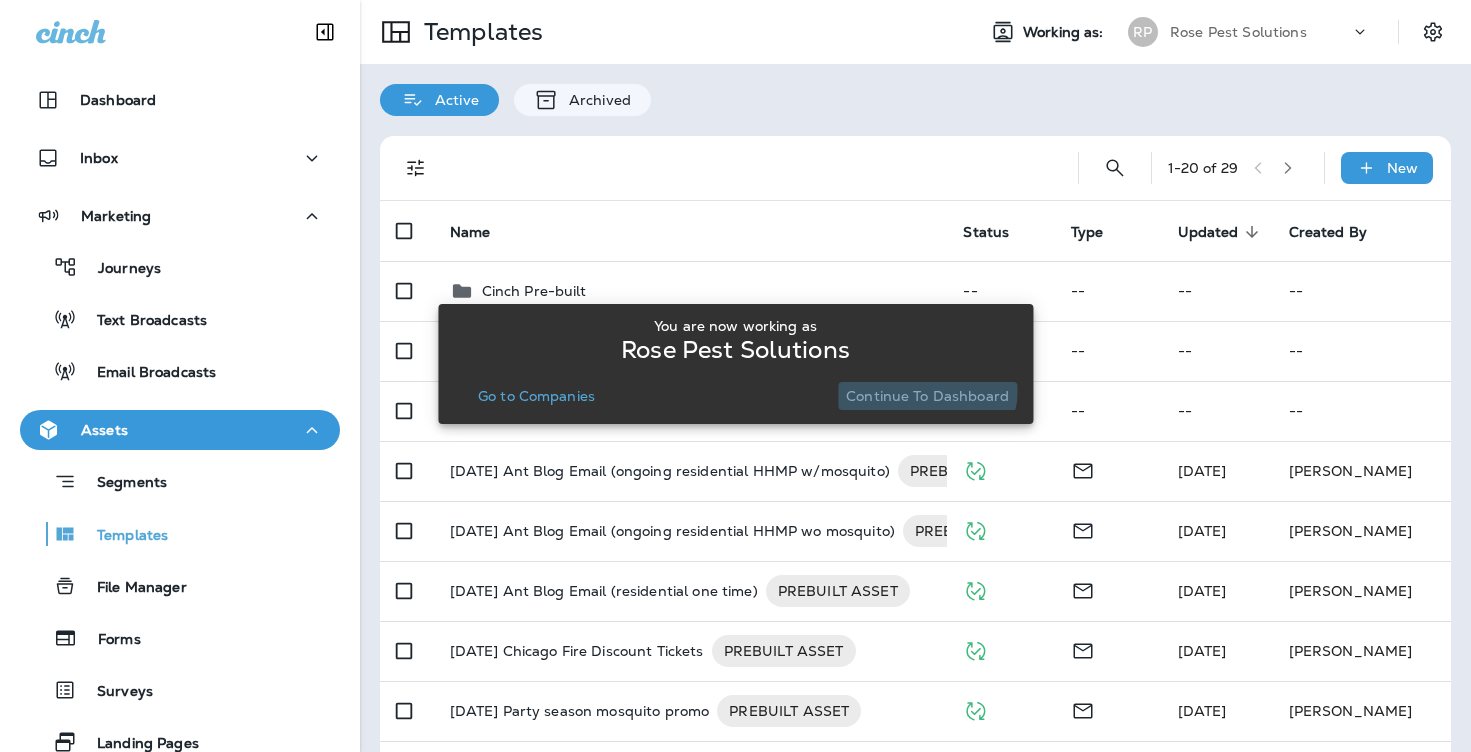 click on "Continue to Dashboard" at bounding box center (927, 396) 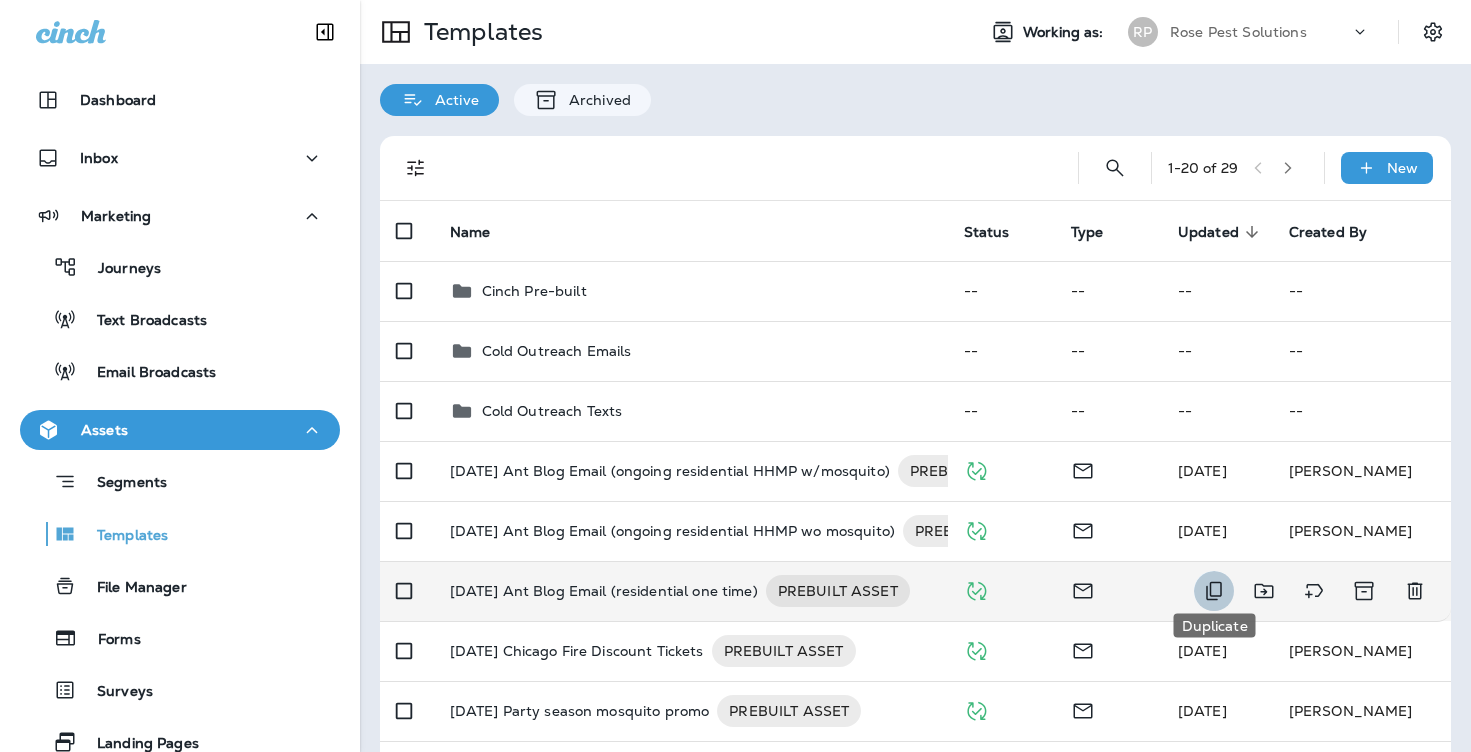click 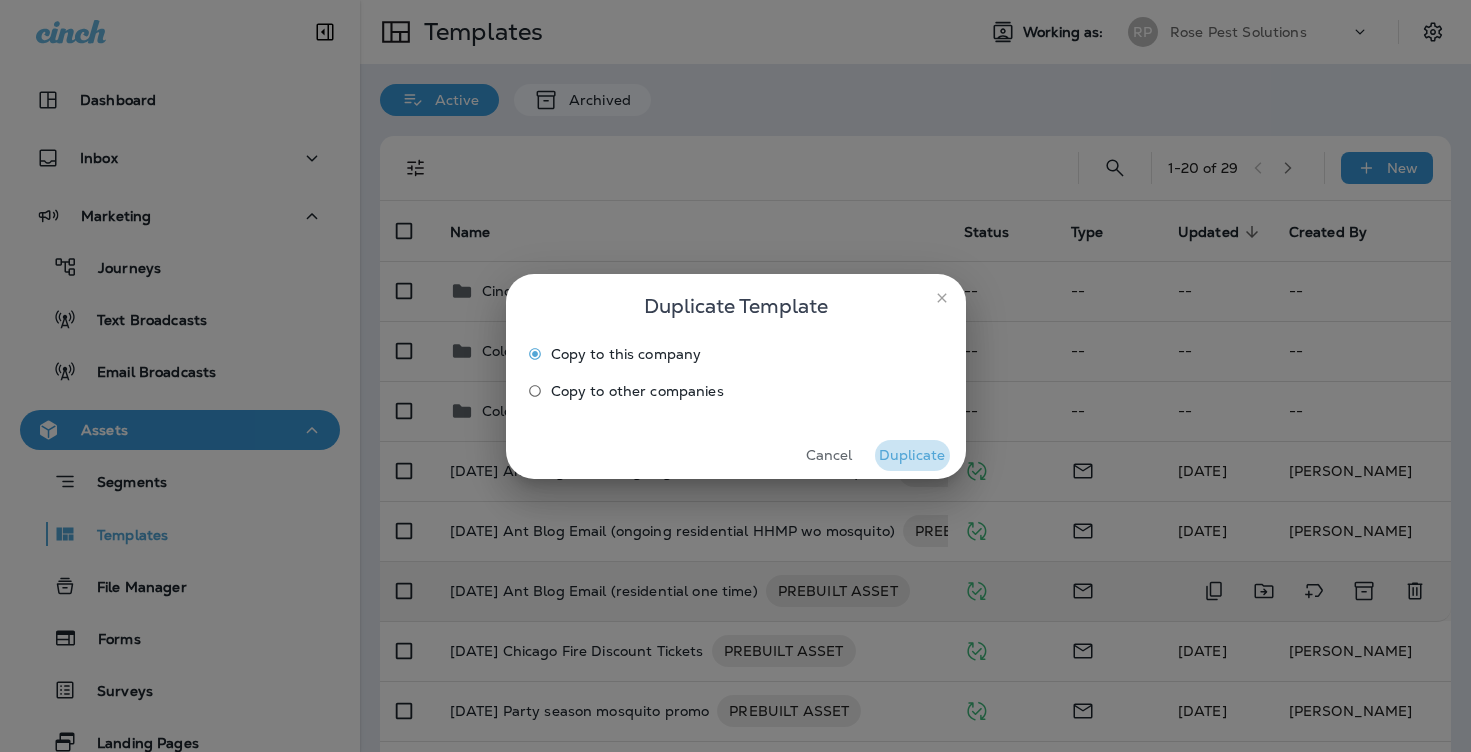 click on "Duplicate" at bounding box center [912, 455] 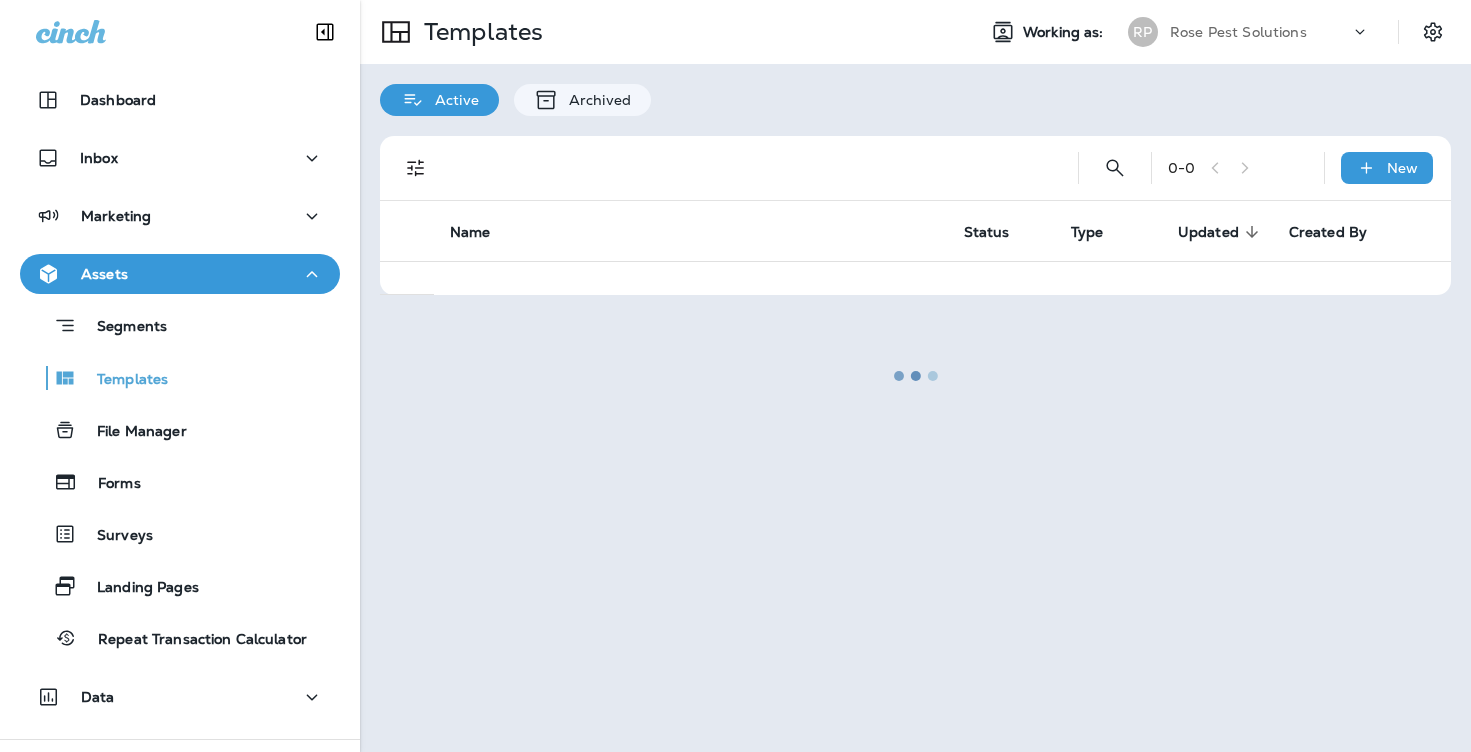 scroll, scrollTop: 0, scrollLeft: 0, axis: both 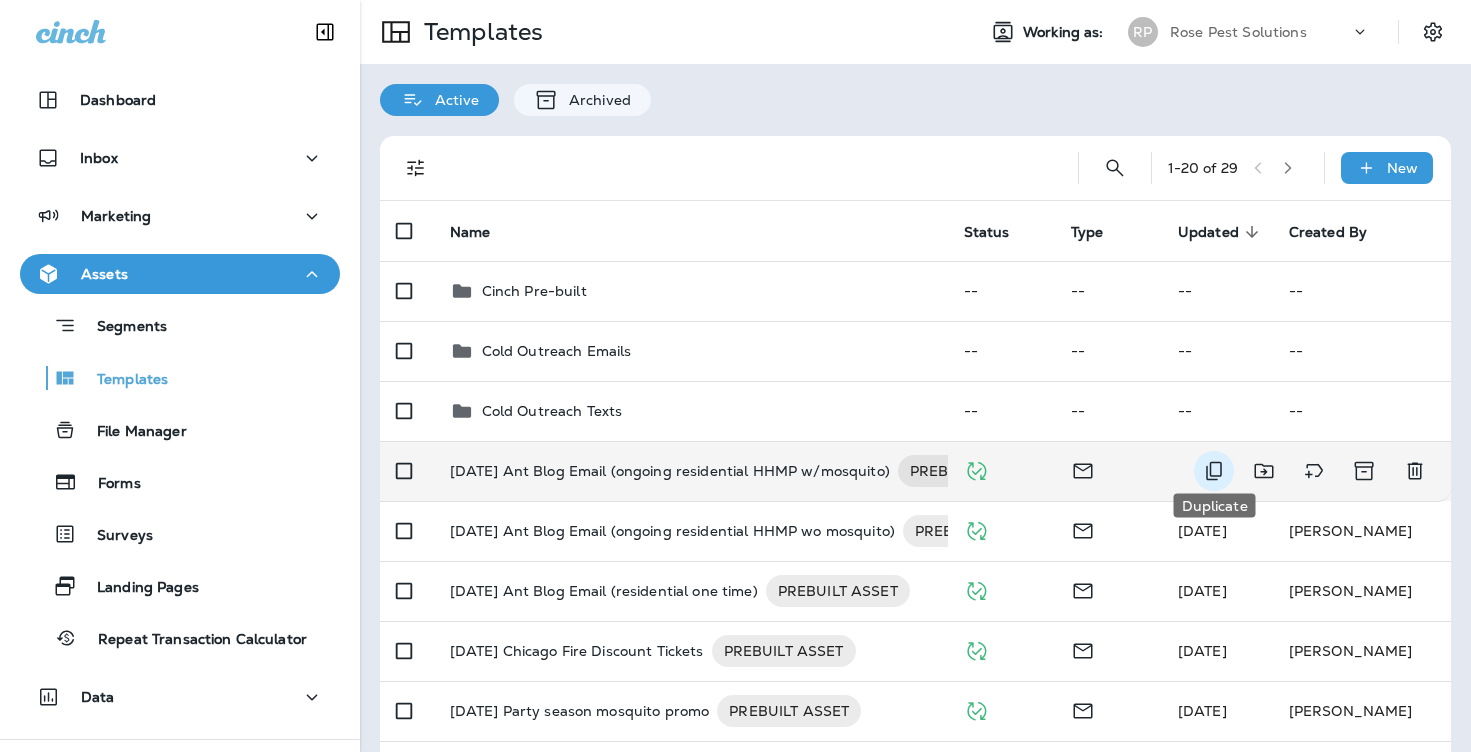 click 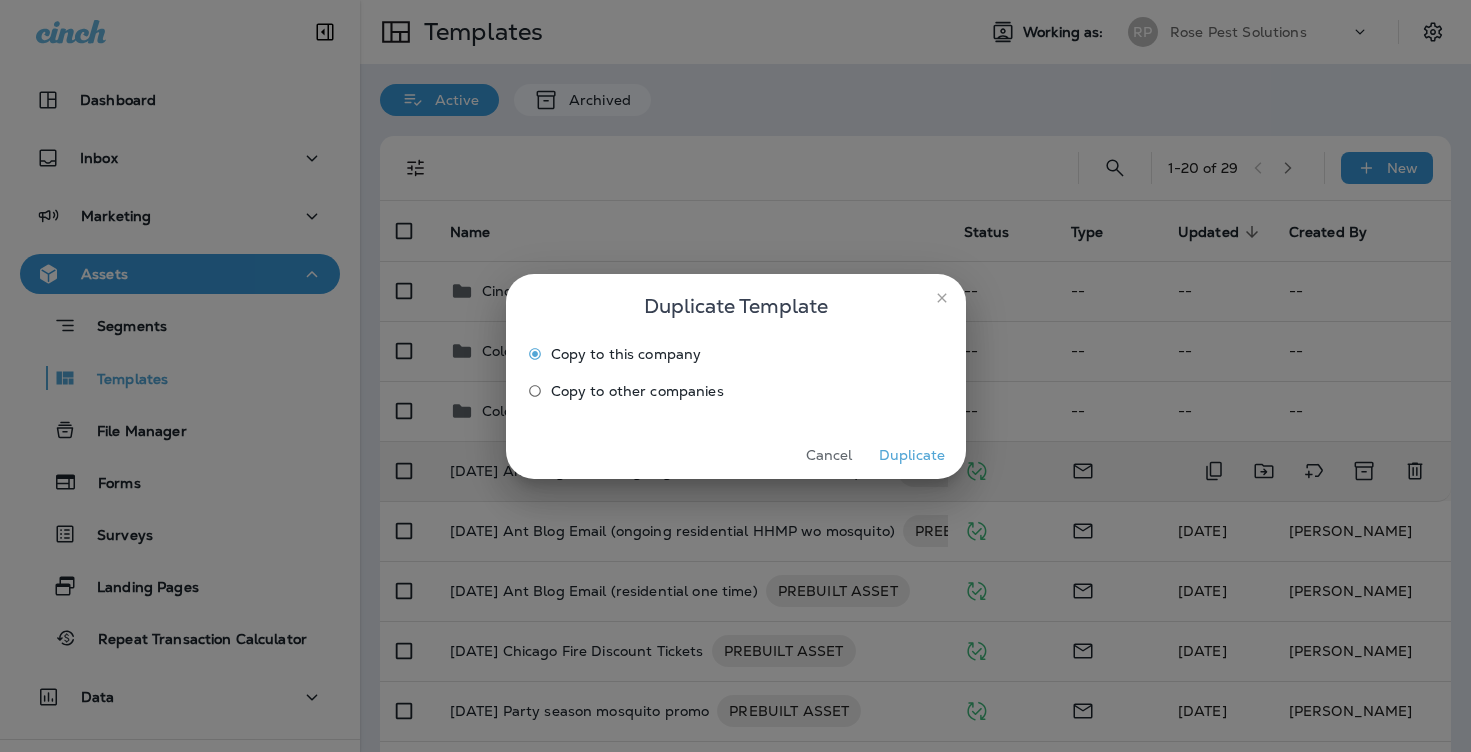 click on "Duplicate" at bounding box center [912, 455] 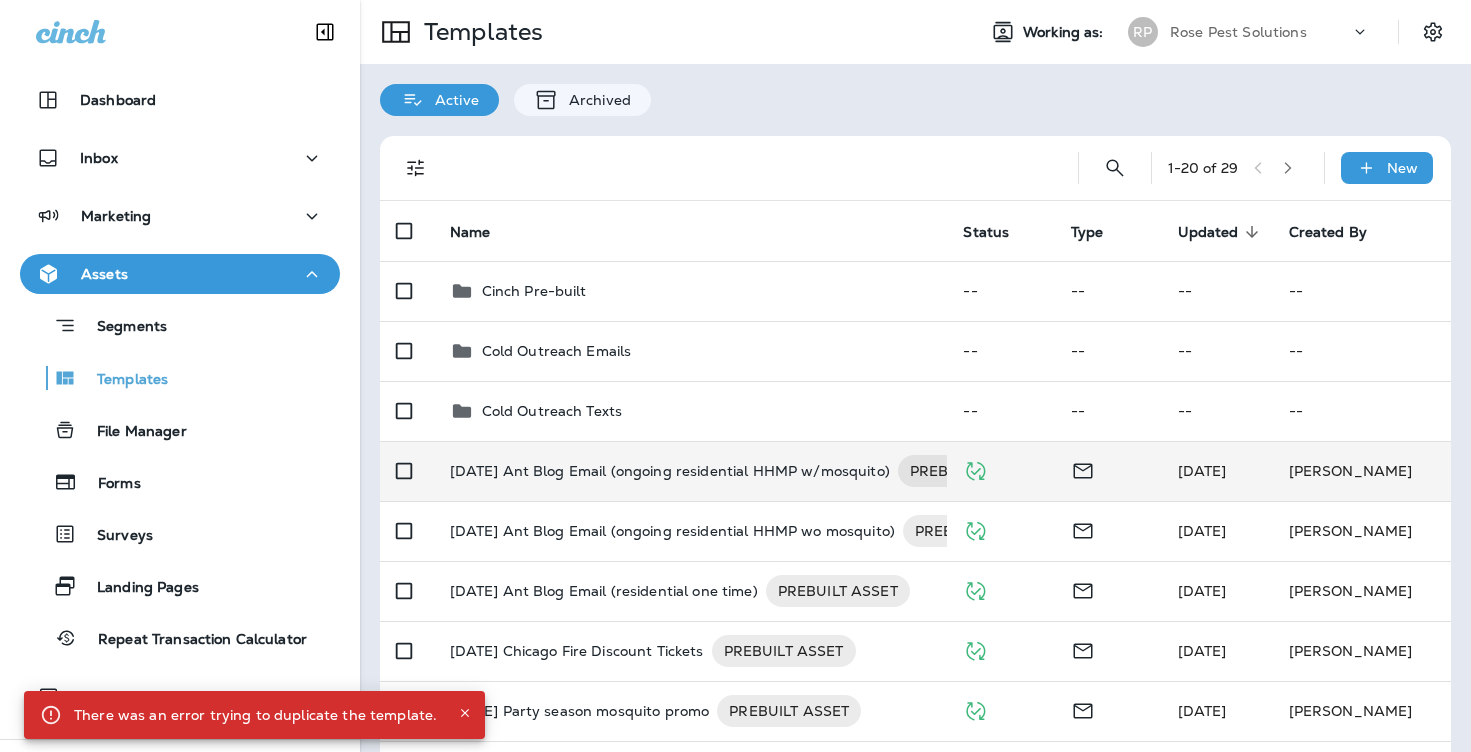 click 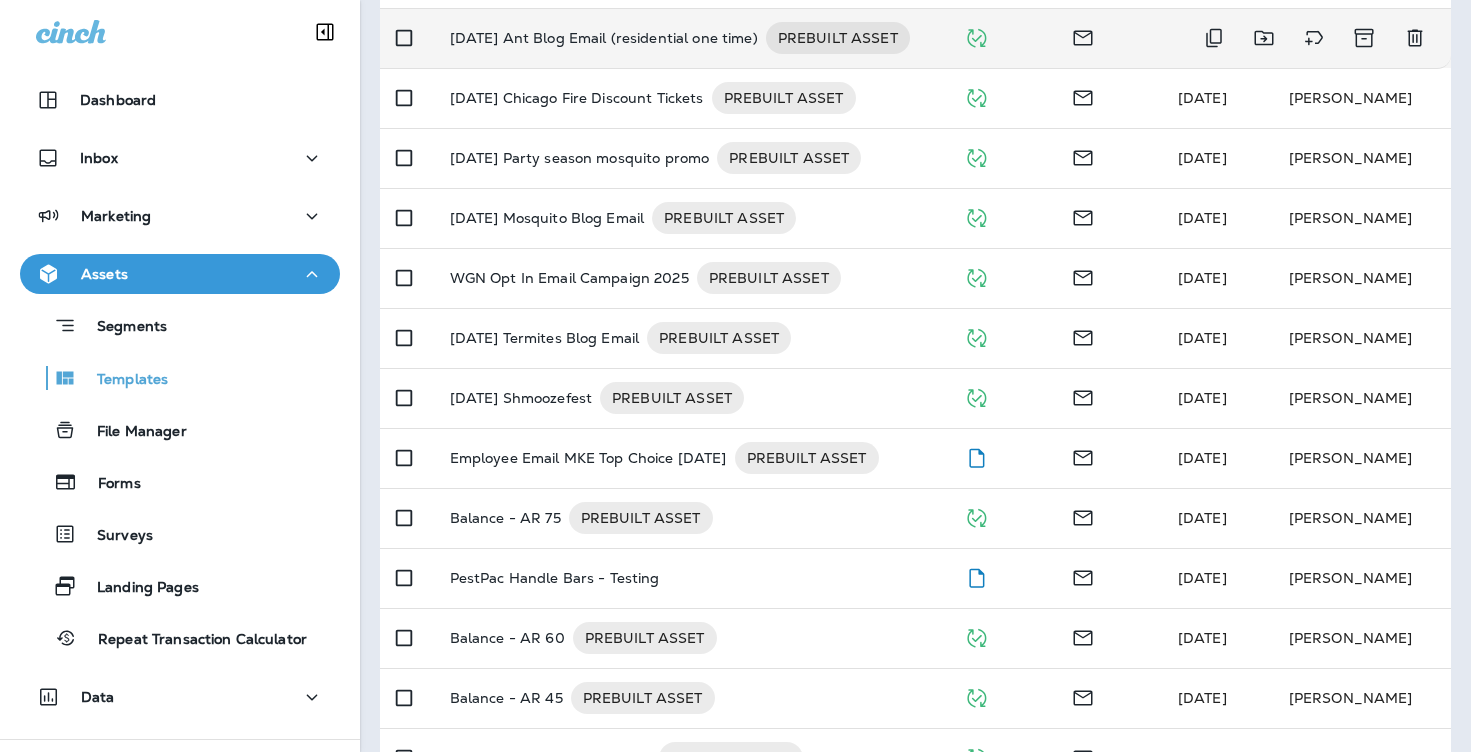 scroll, scrollTop: 618, scrollLeft: 0, axis: vertical 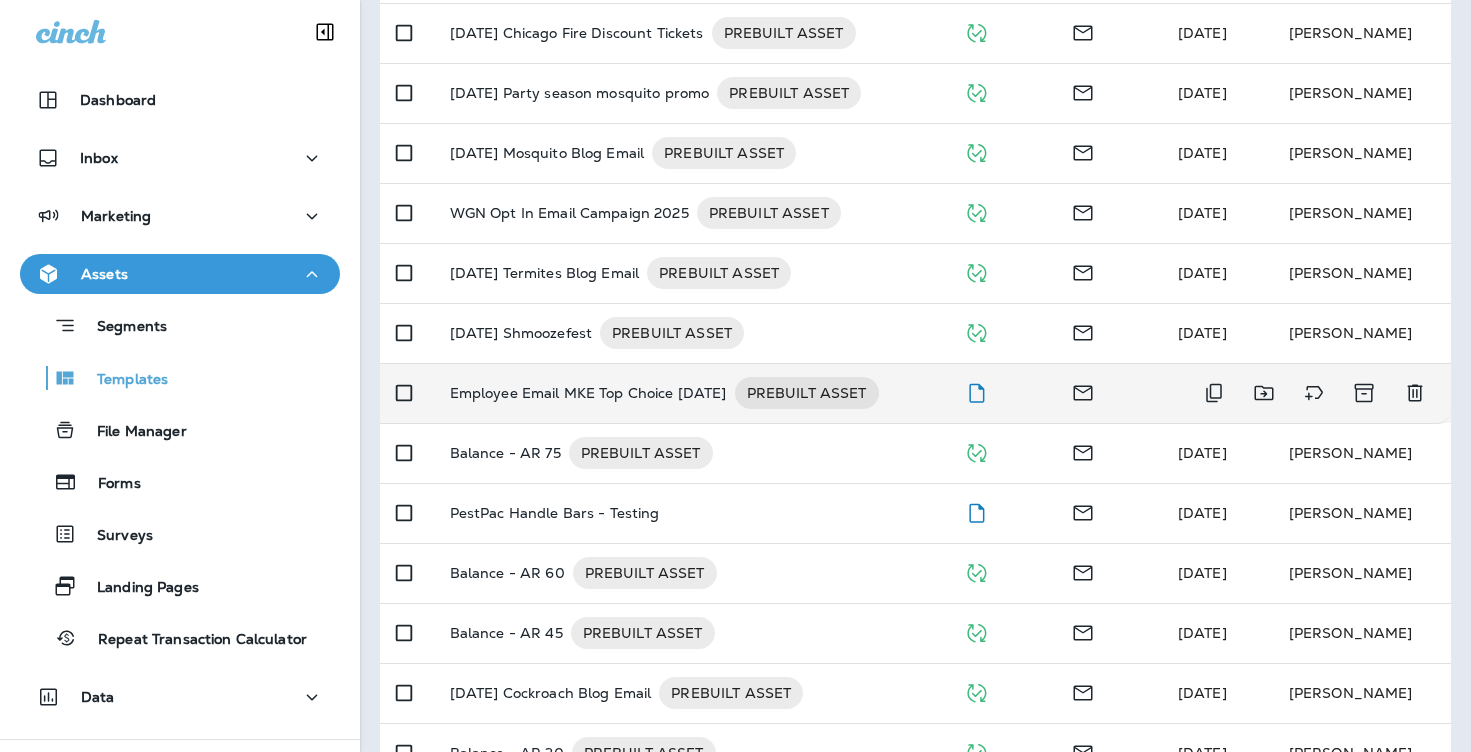 click on "Employee Email MKE Top Choice [DATE] PREBUILT ASSET" at bounding box center [691, 393] 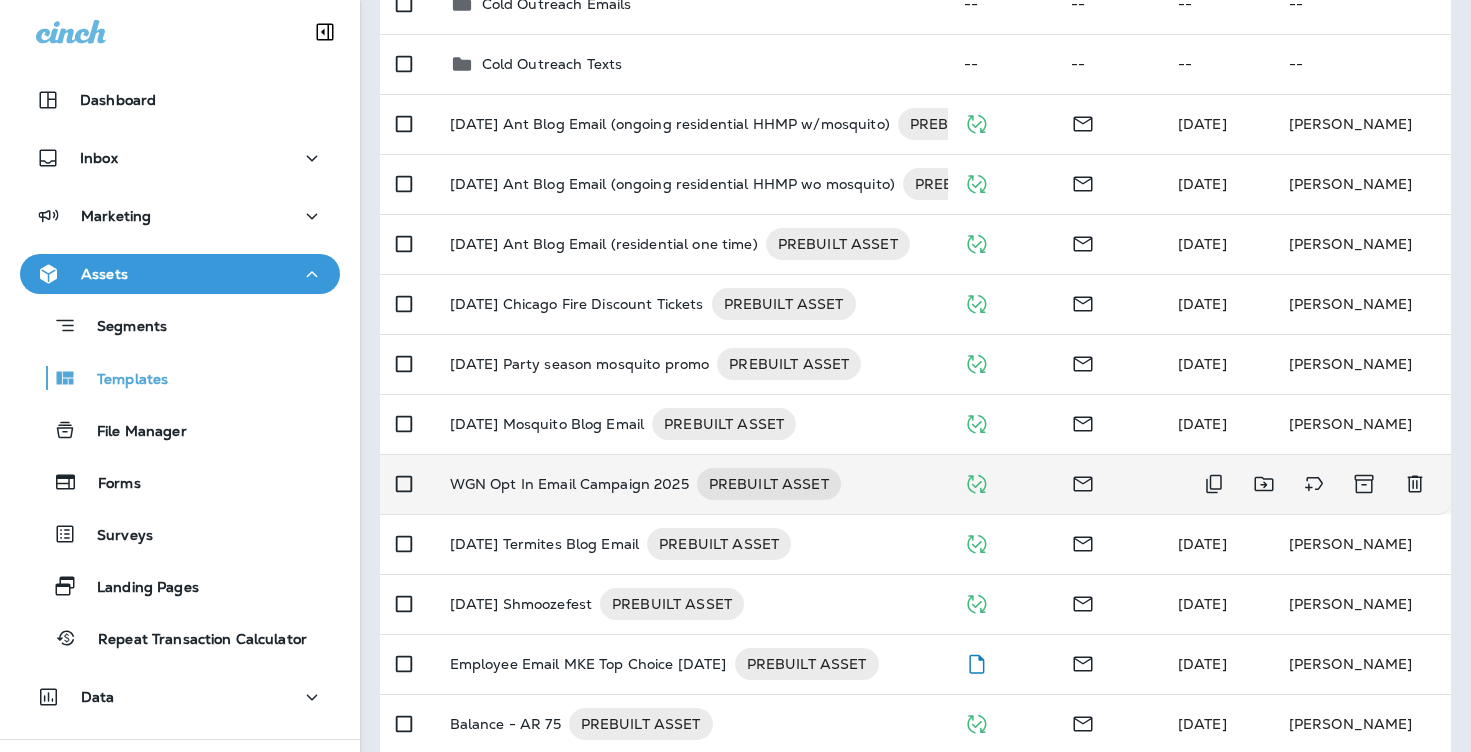 scroll, scrollTop: 370, scrollLeft: 0, axis: vertical 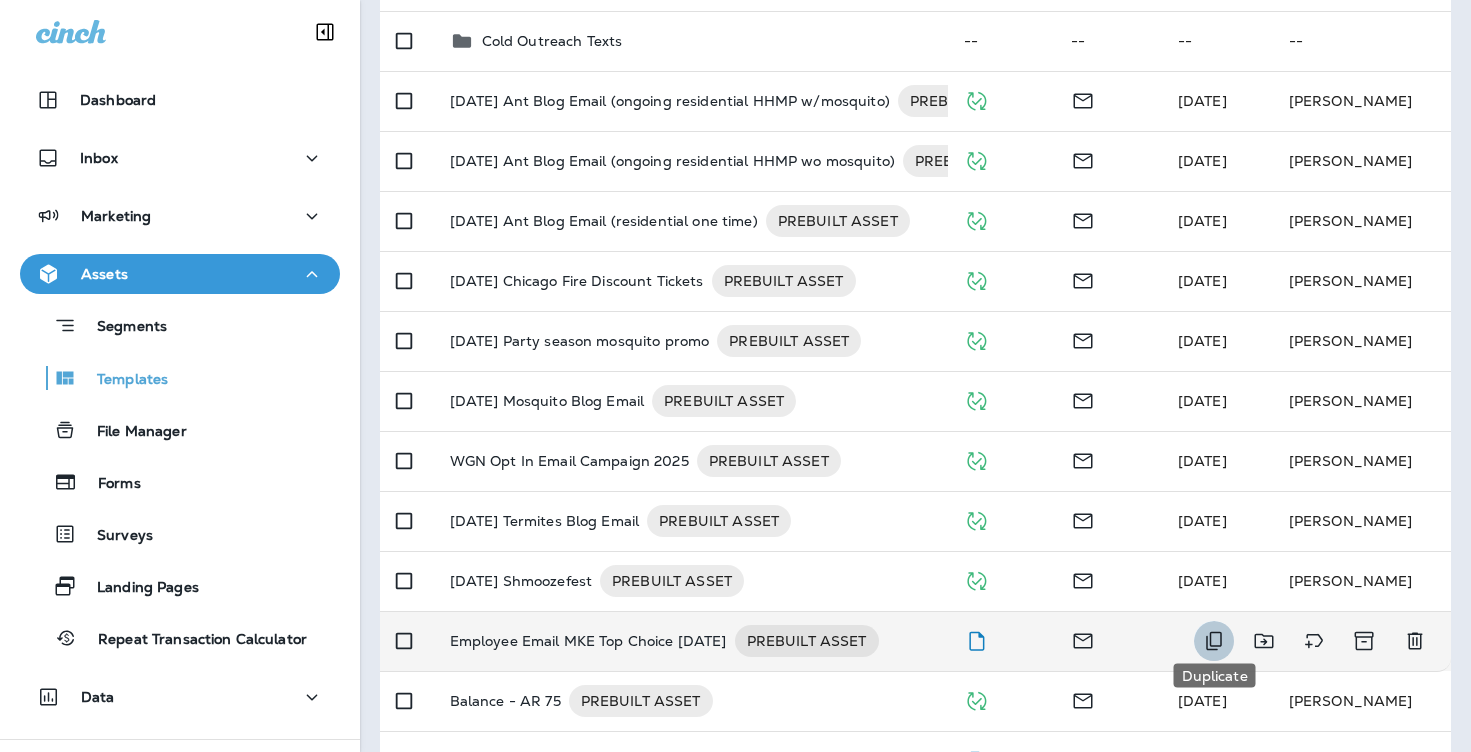 click 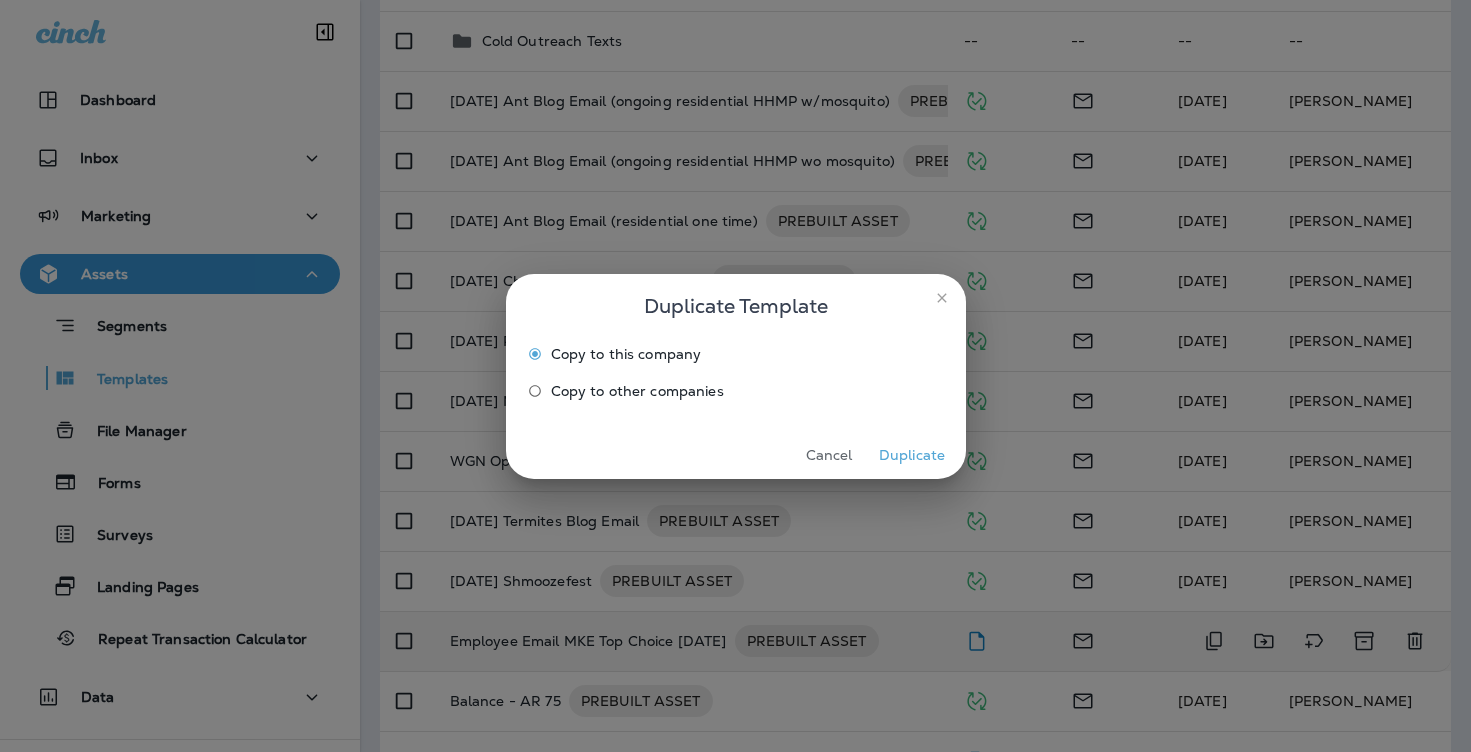 click on "Duplicate" at bounding box center (912, 455) 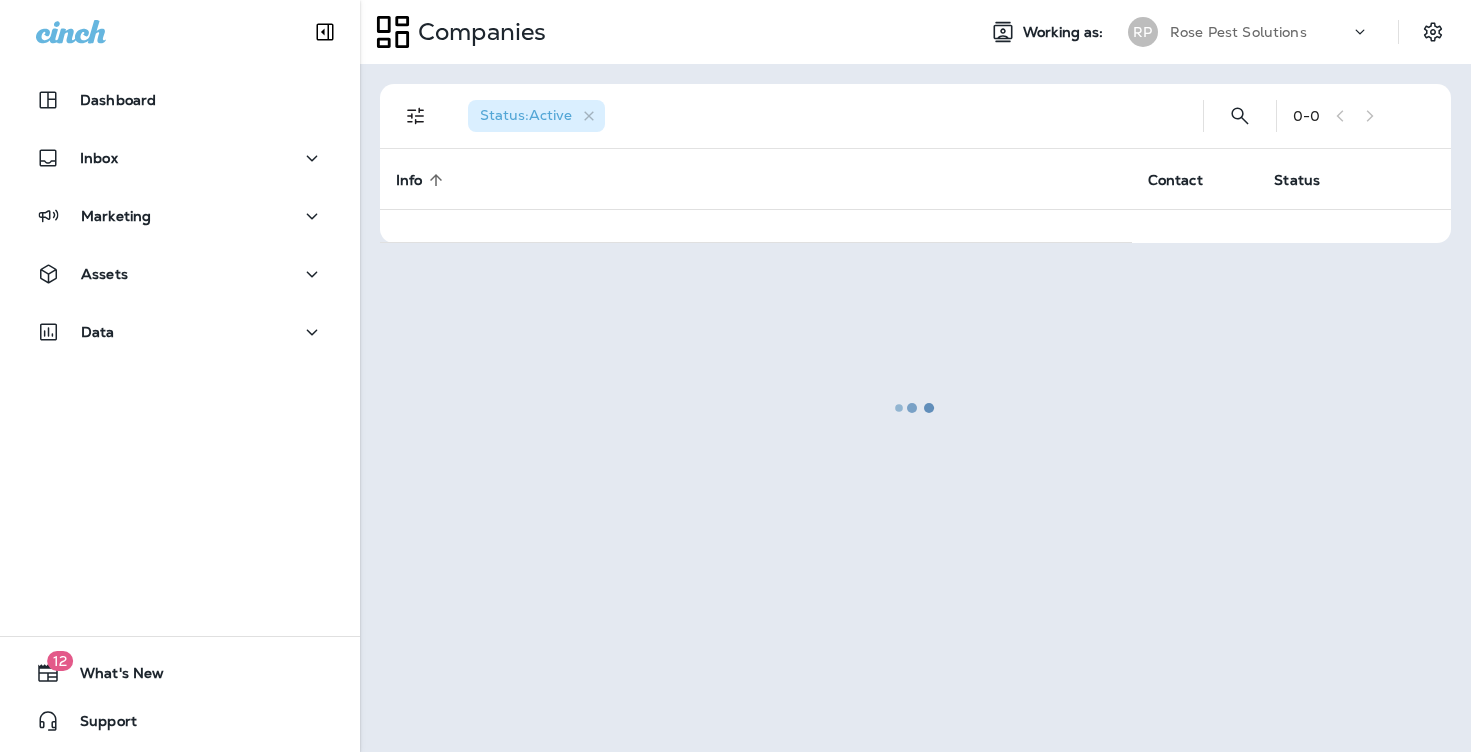 scroll, scrollTop: 0, scrollLeft: 0, axis: both 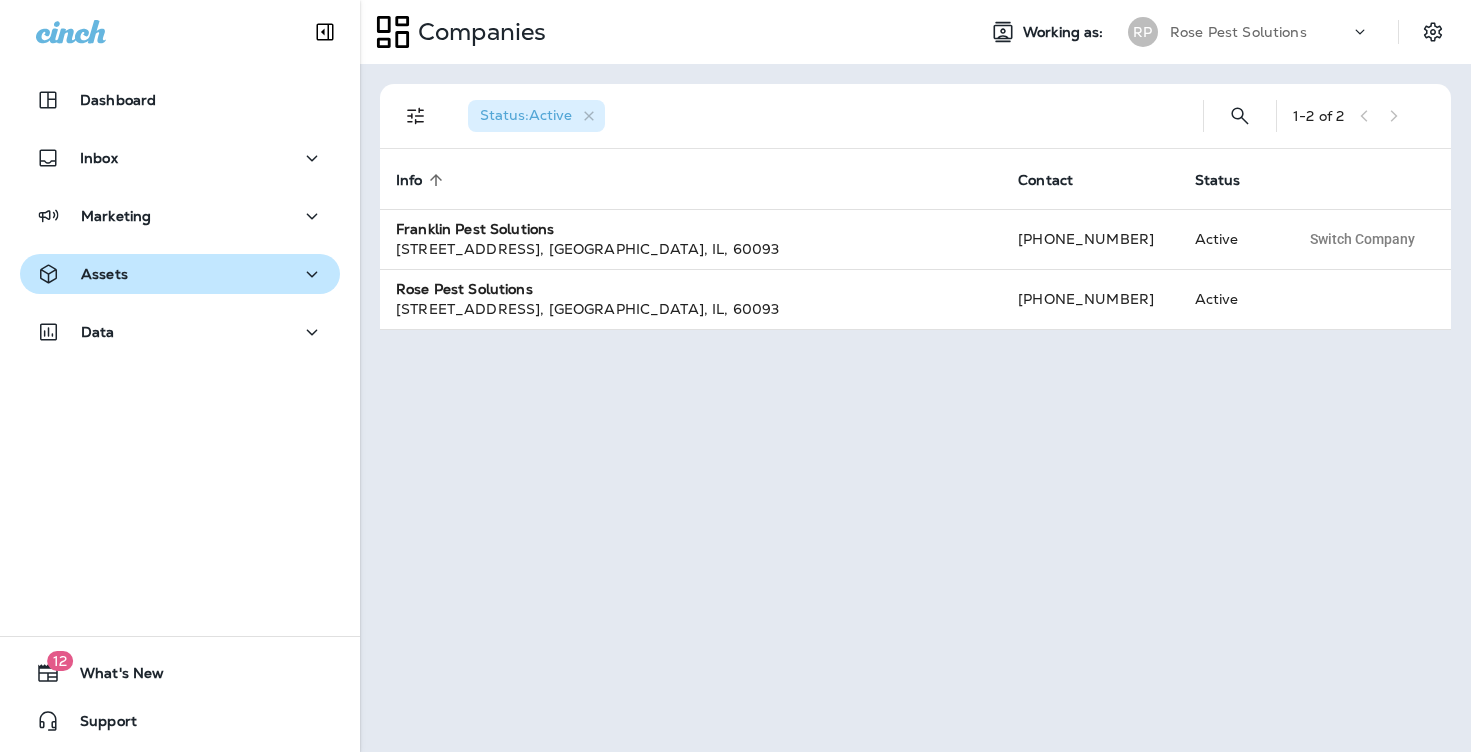 click on "Assets" at bounding box center [180, 274] 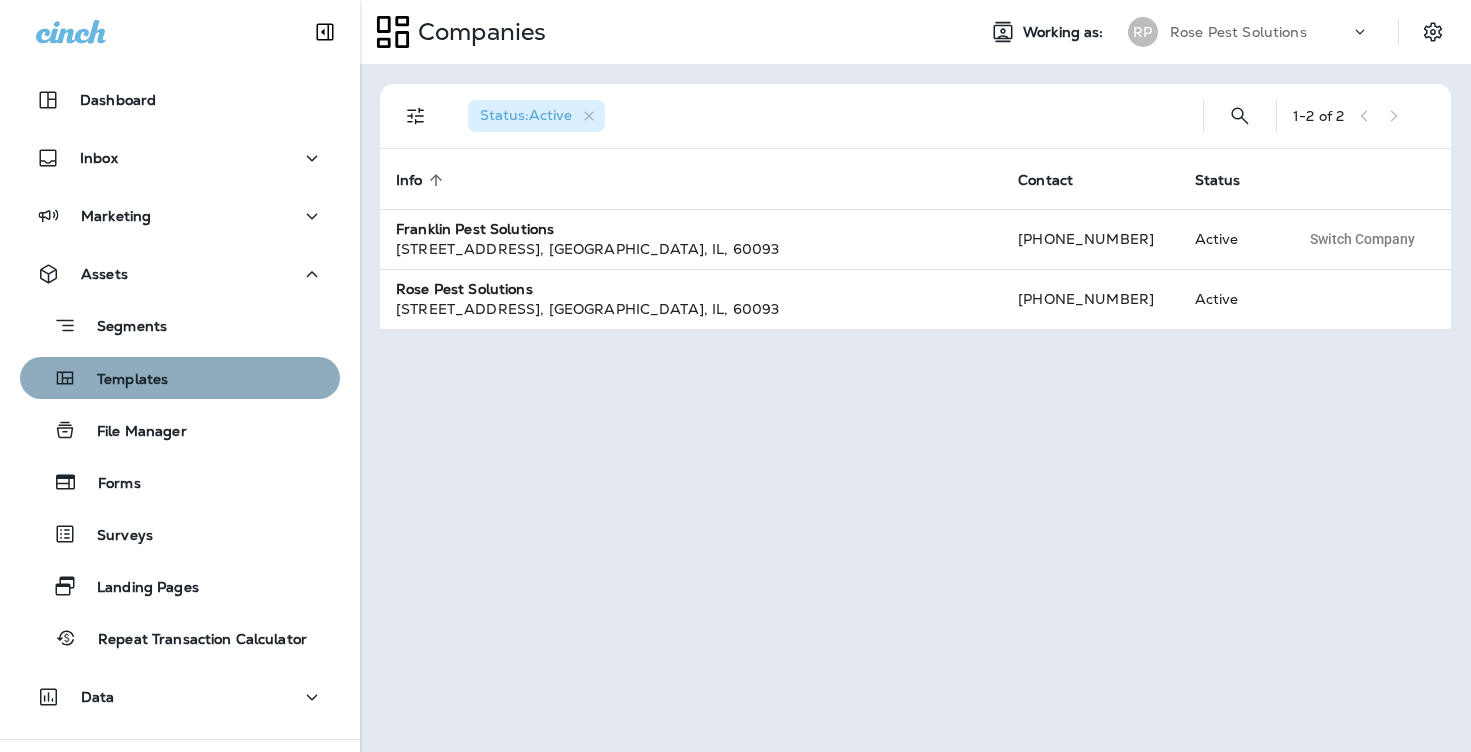 click on "Templates" at bounding box center [122, 380] 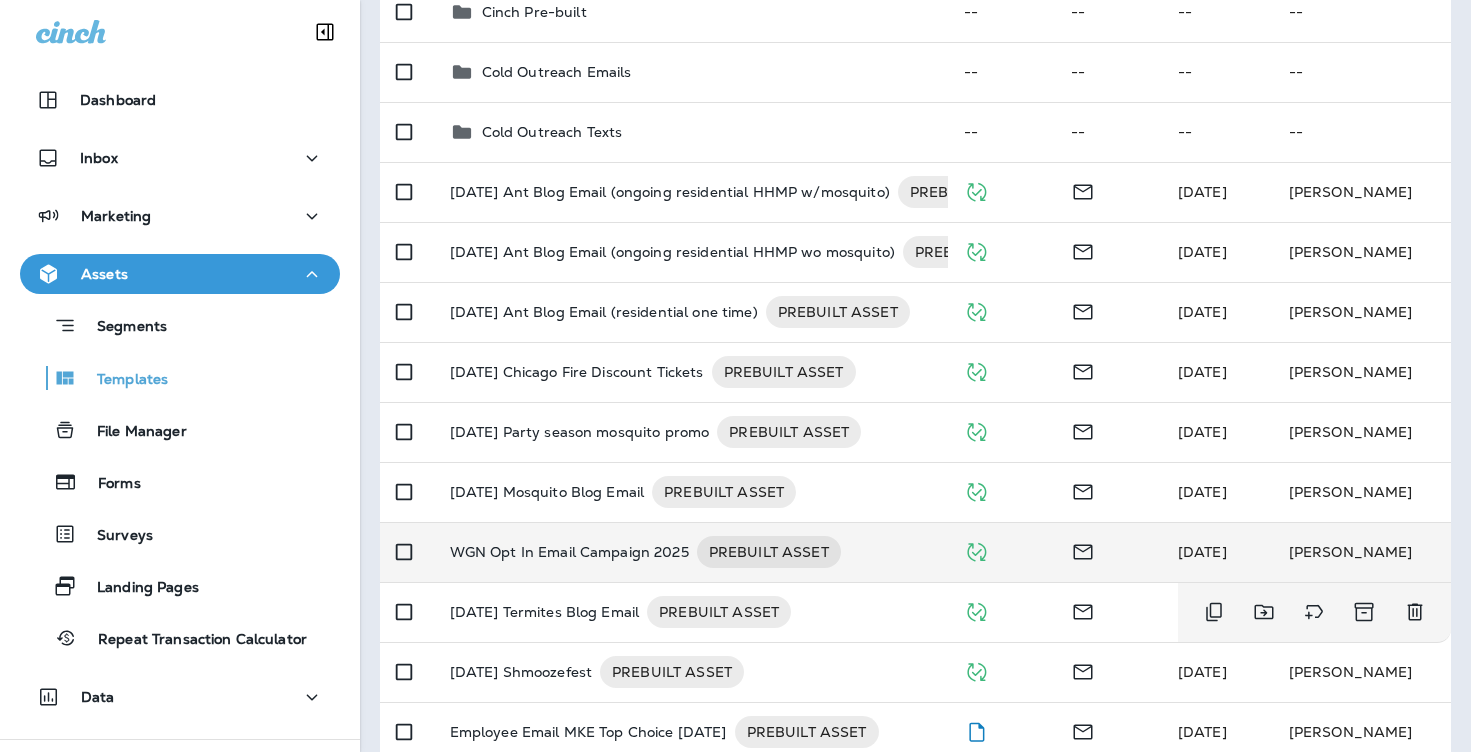 scroll, scrollTop: 286, scrollLeft: 0, axis: vertical 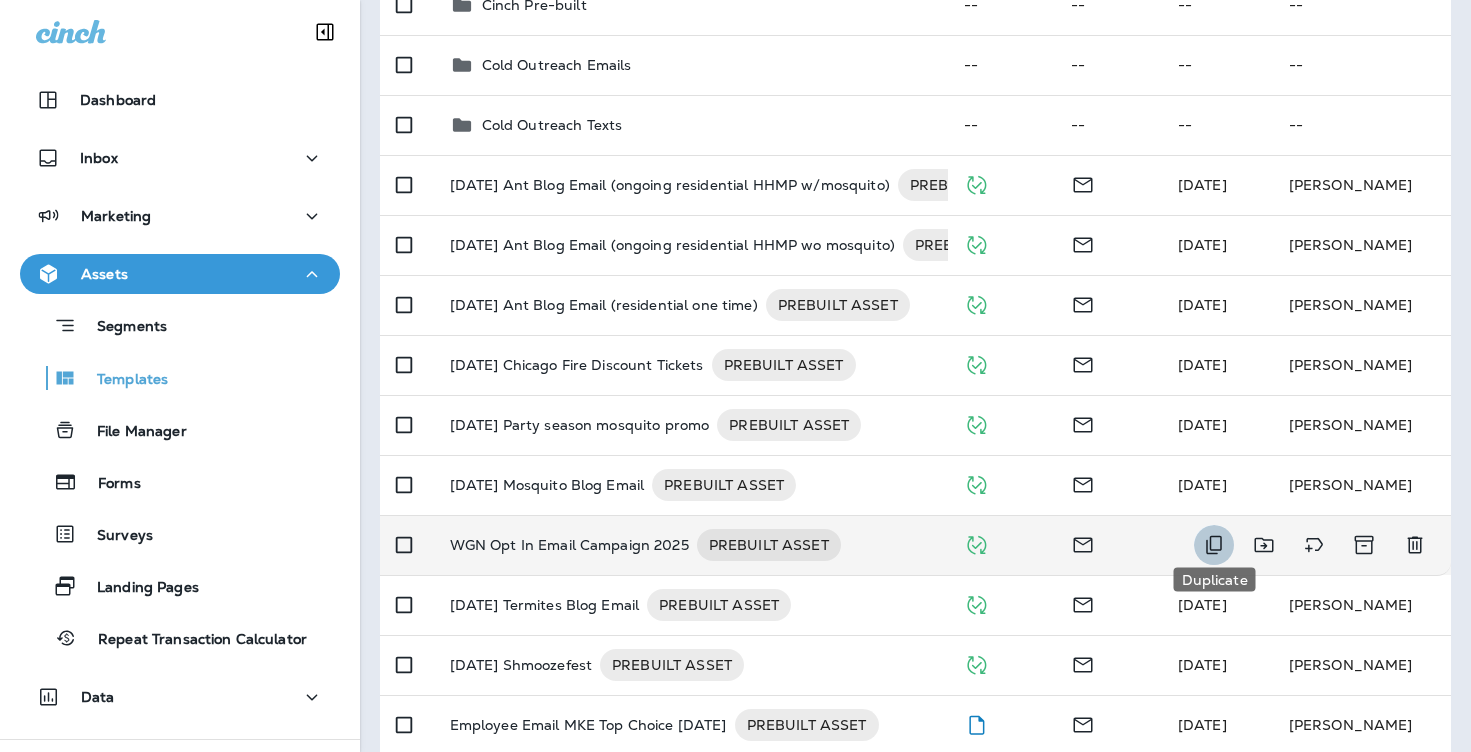 click 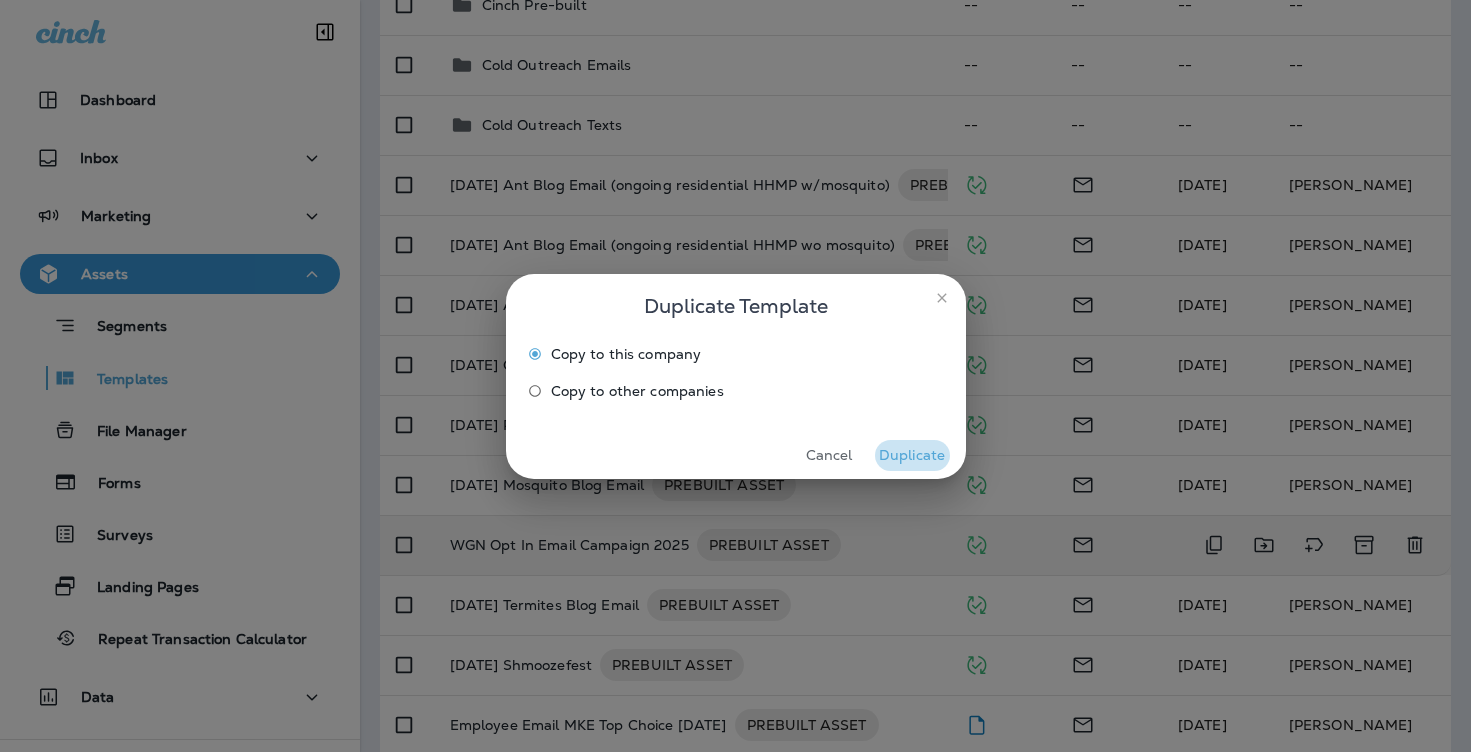 click on "Duplicate" at bounding box center [912, 455] 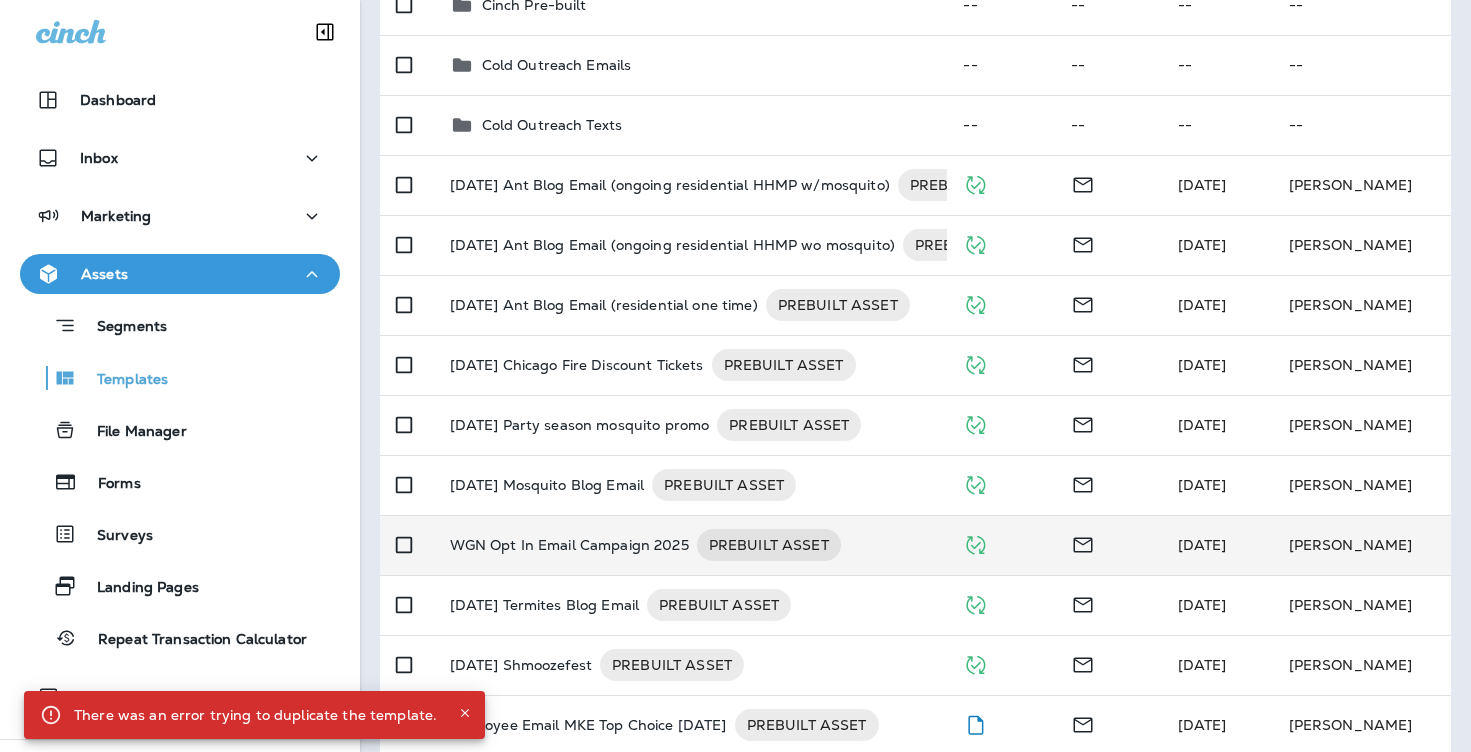 click 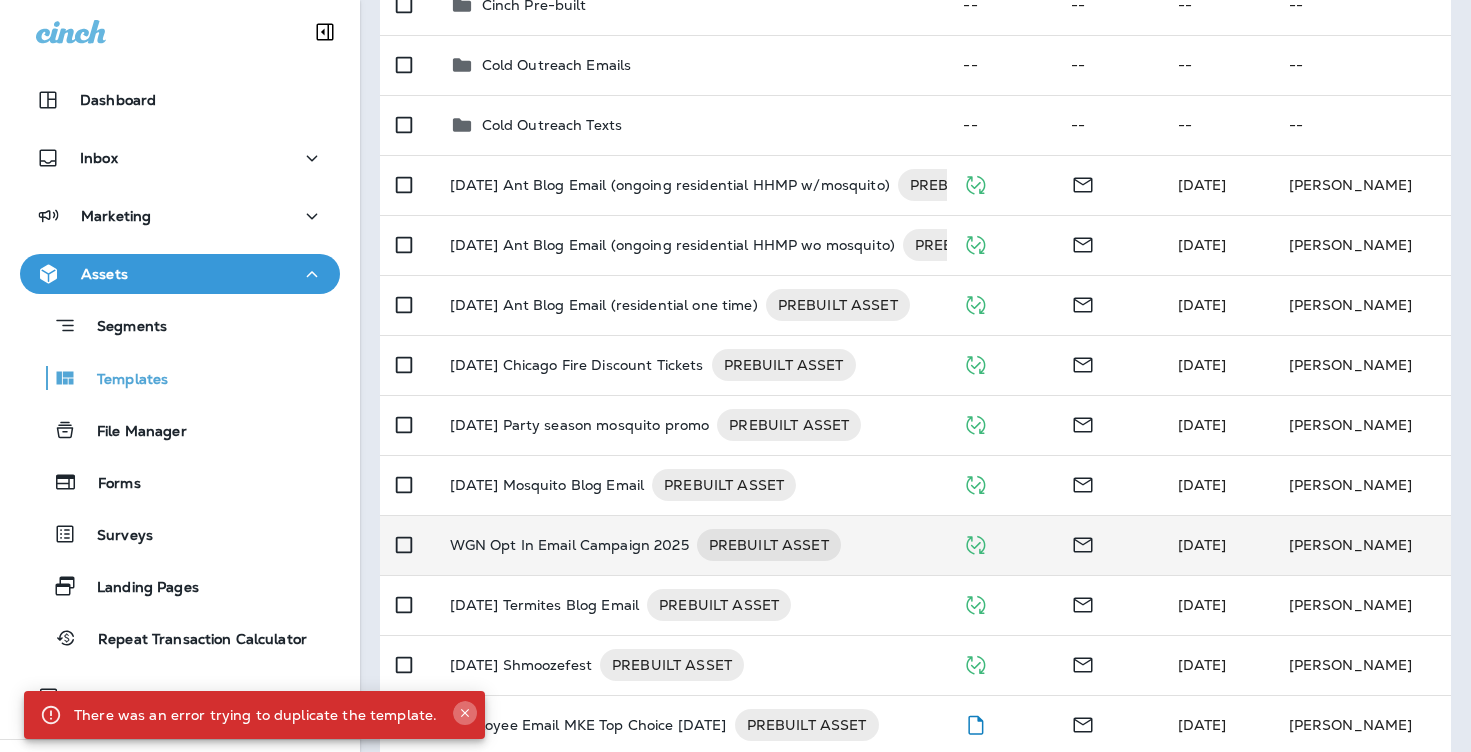 click 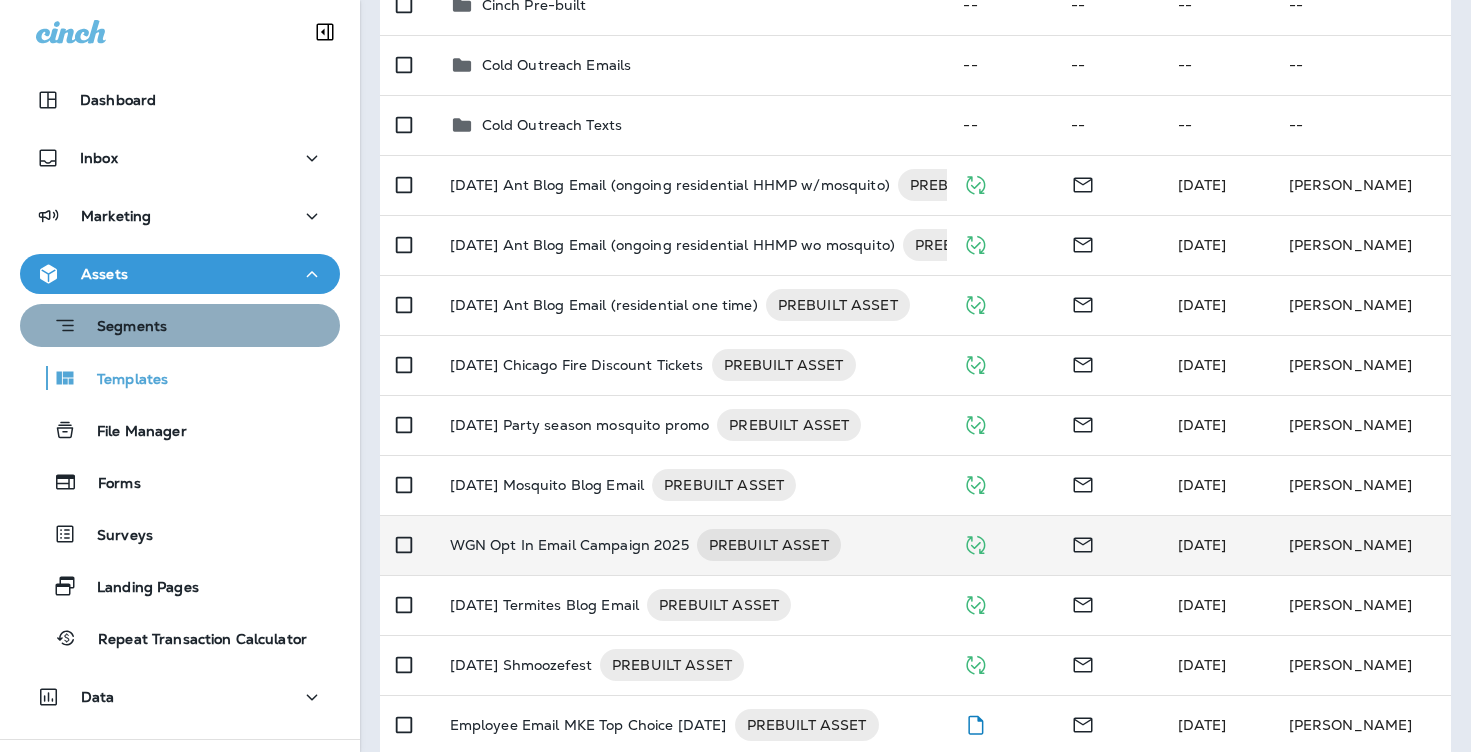 click on "Segments" at bounding box center (180, 325) 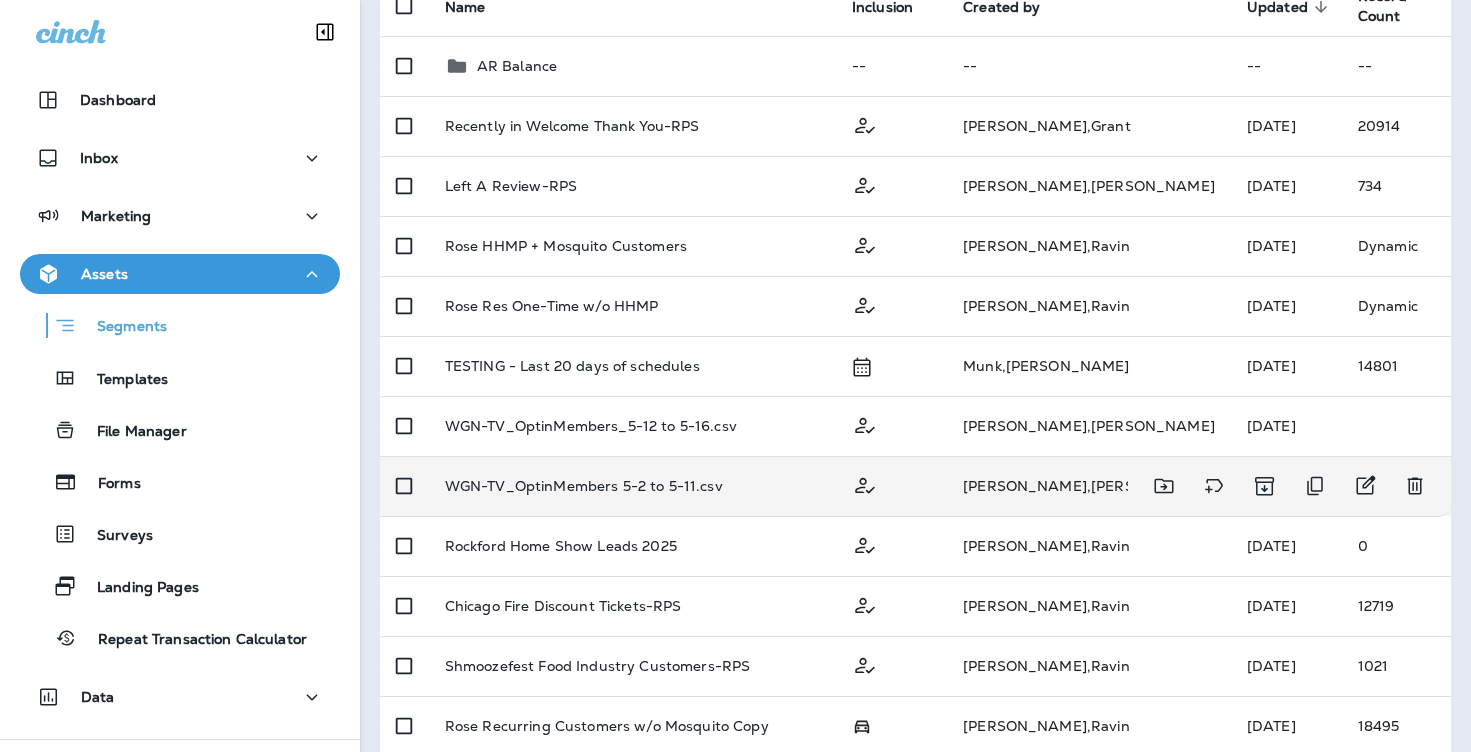 scroll, scrollTop: 221, scrollLeft: 0, axis: vertical 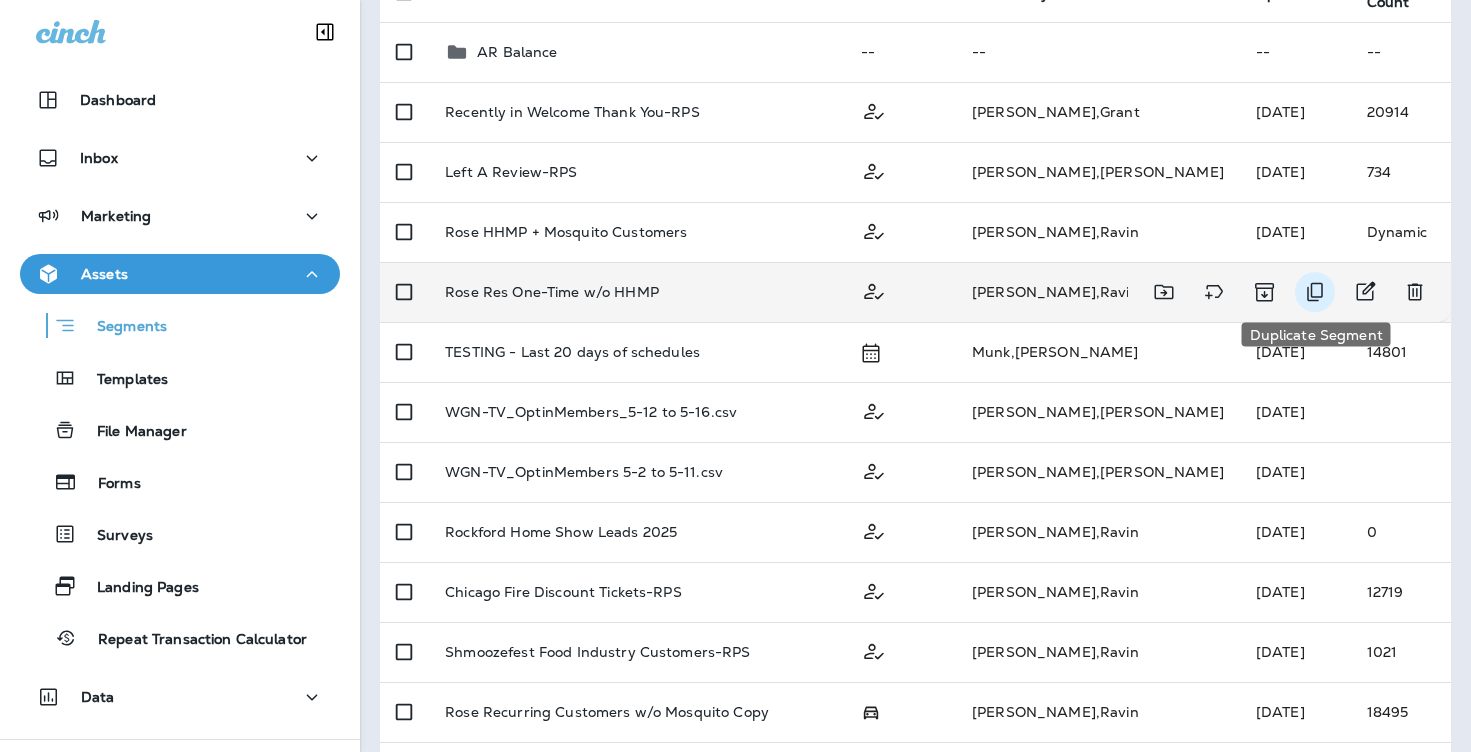 click 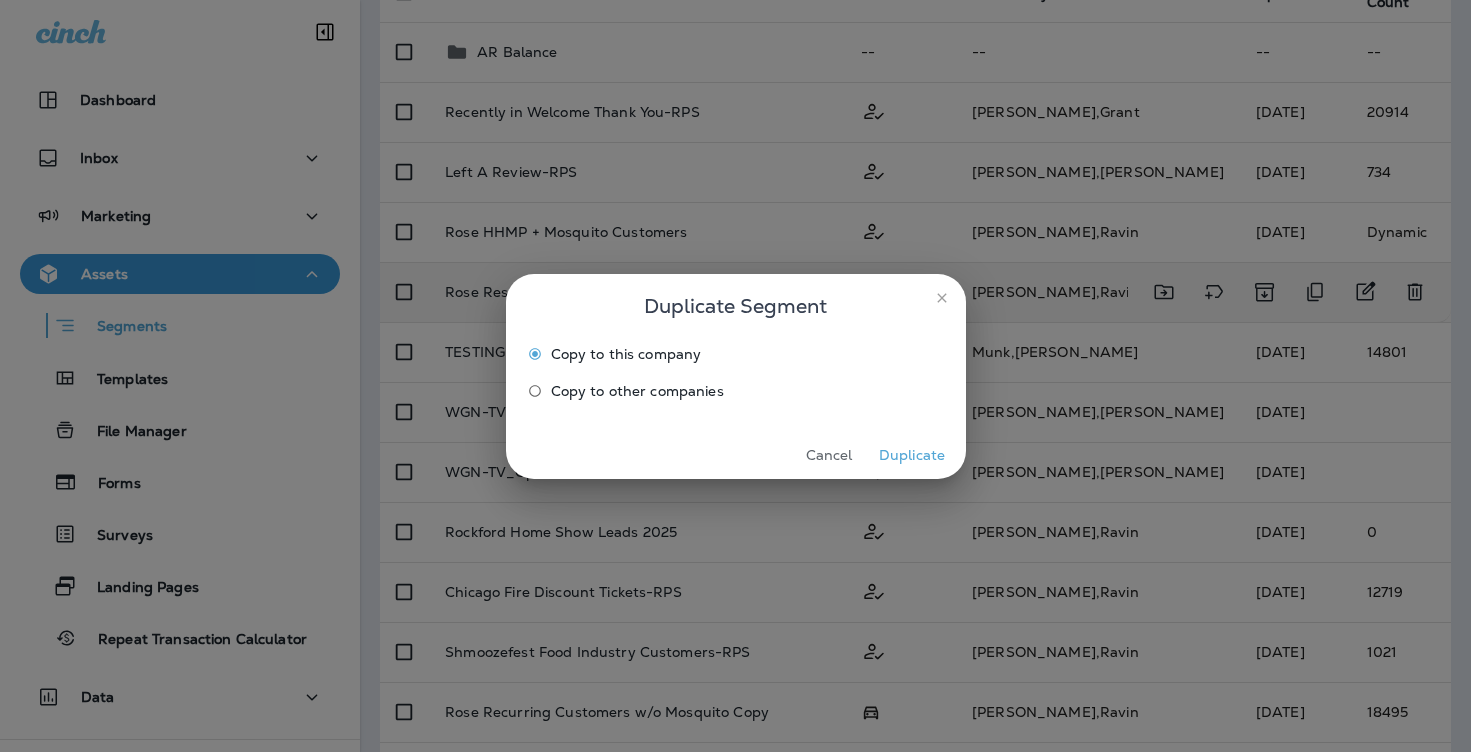 click on "Duplicate" at bounding box center (912, 455) 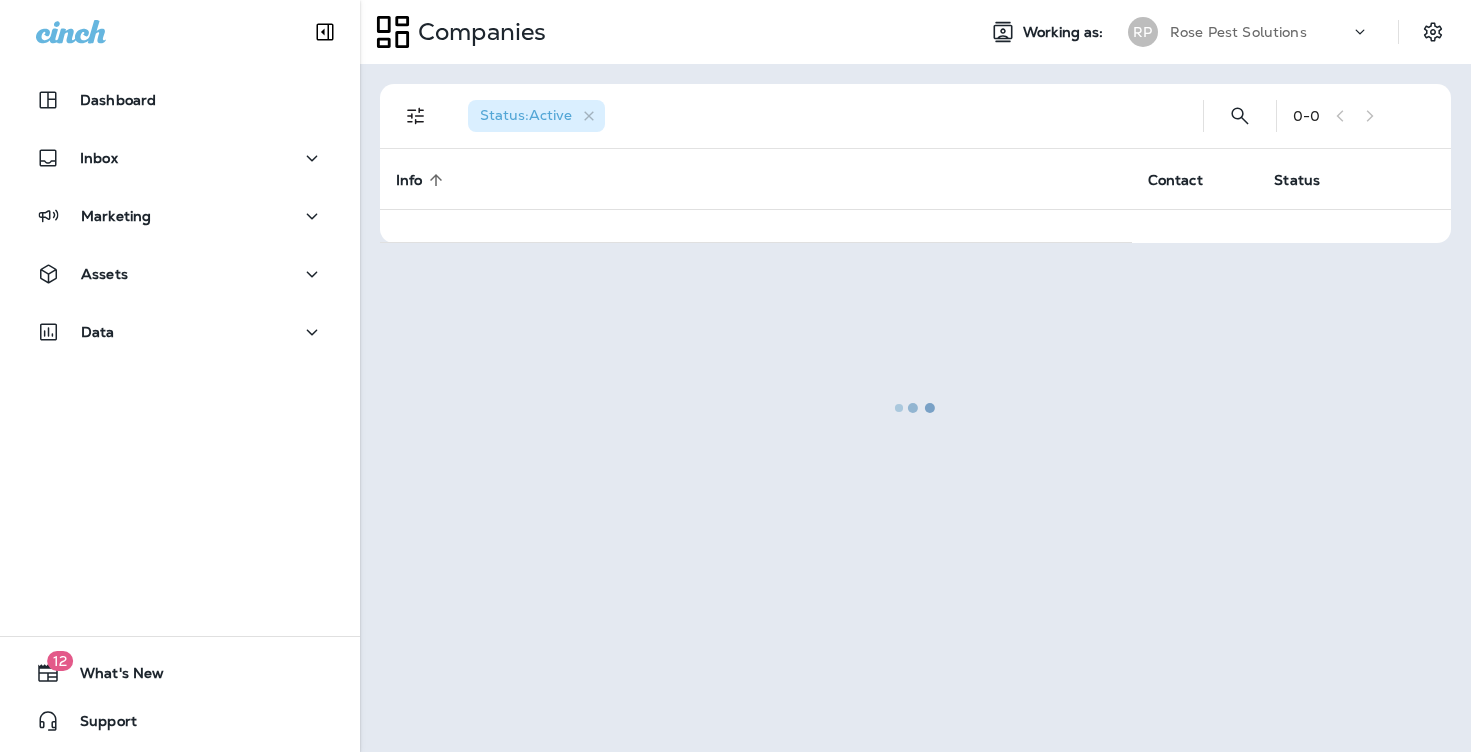 scroll, scrollTop: 0, scrollLeft: 0, axis: both 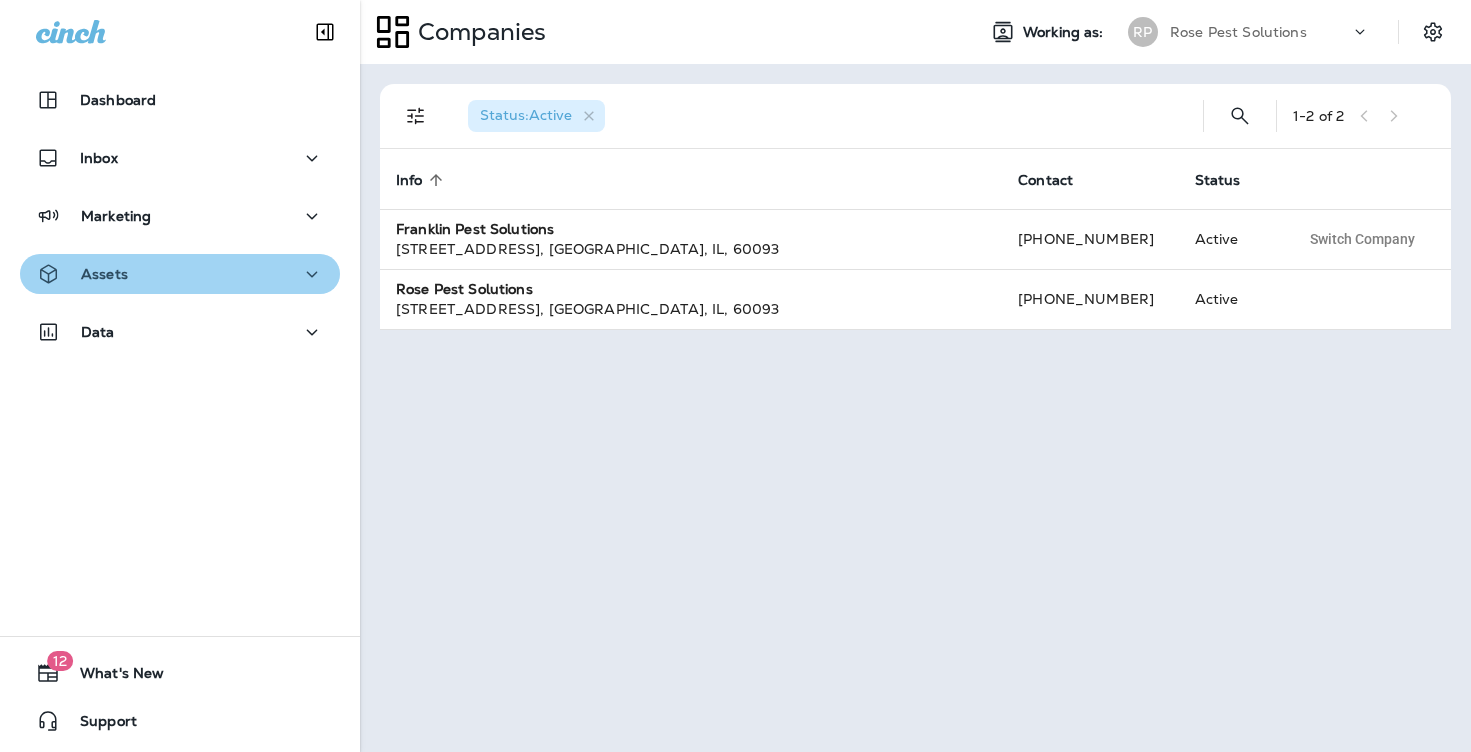 click on "Assets" at bounding box center (180, 274) 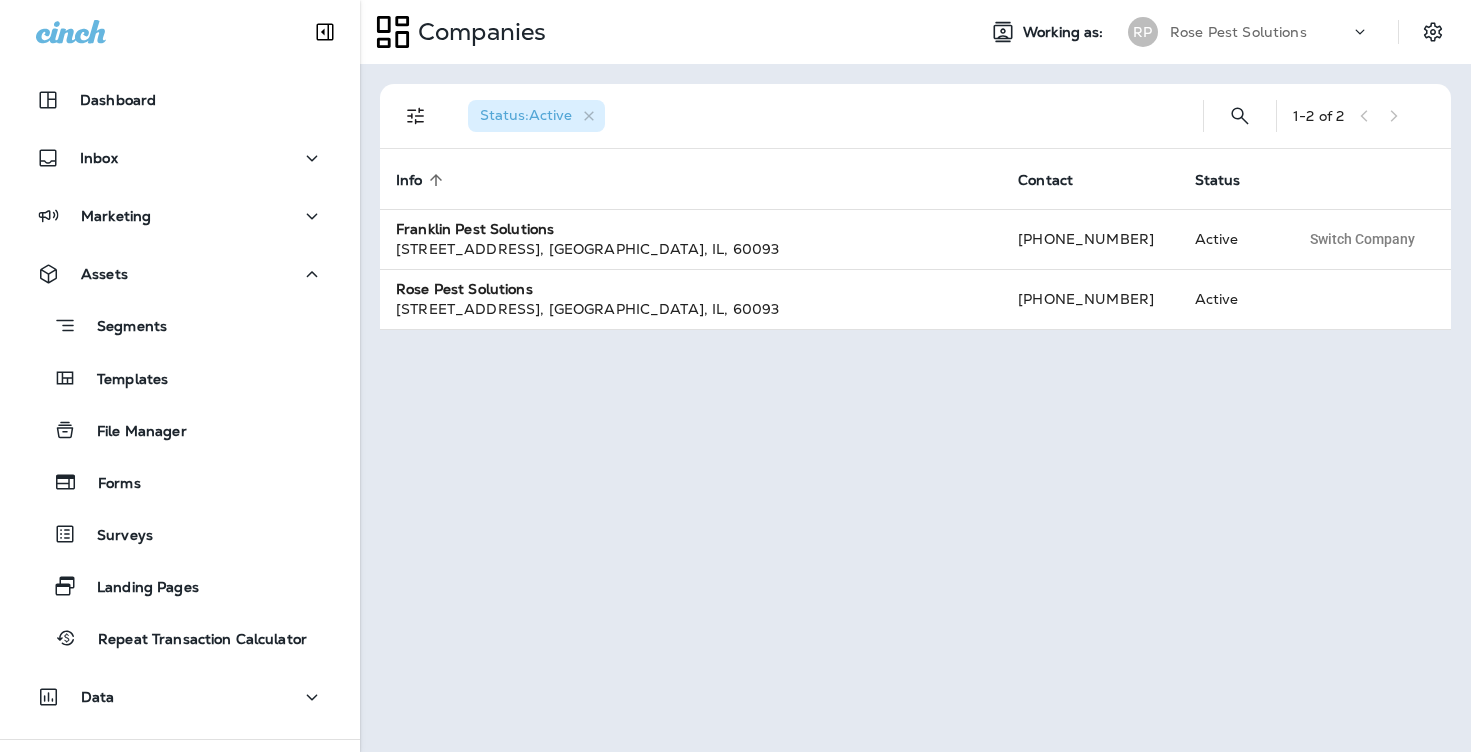 click on "Segments Templates File Manager Forms Surveys Landing Pages Repeat Transaction Calculator" at bounding box center [180, 476] 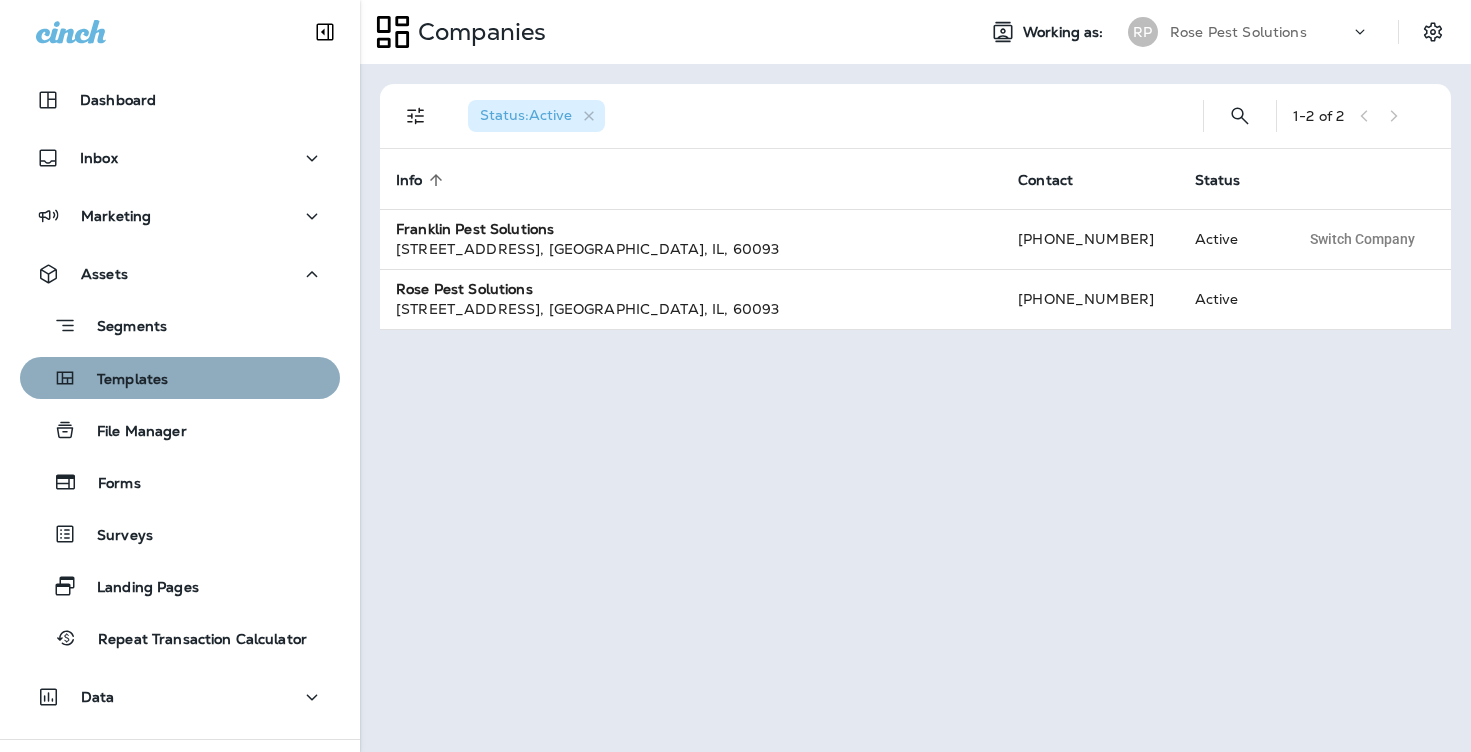 click on "Templates" at bounding box center [180, 378] 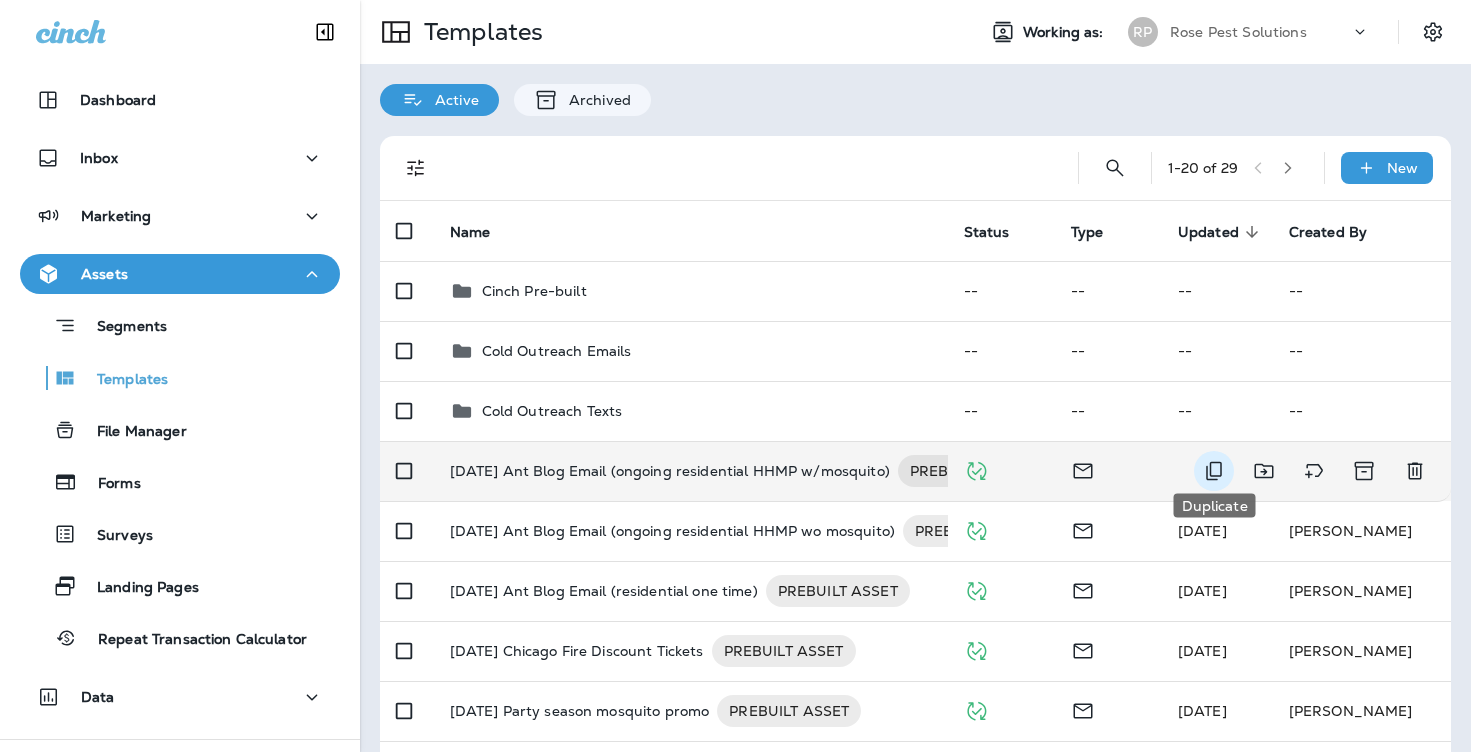 click 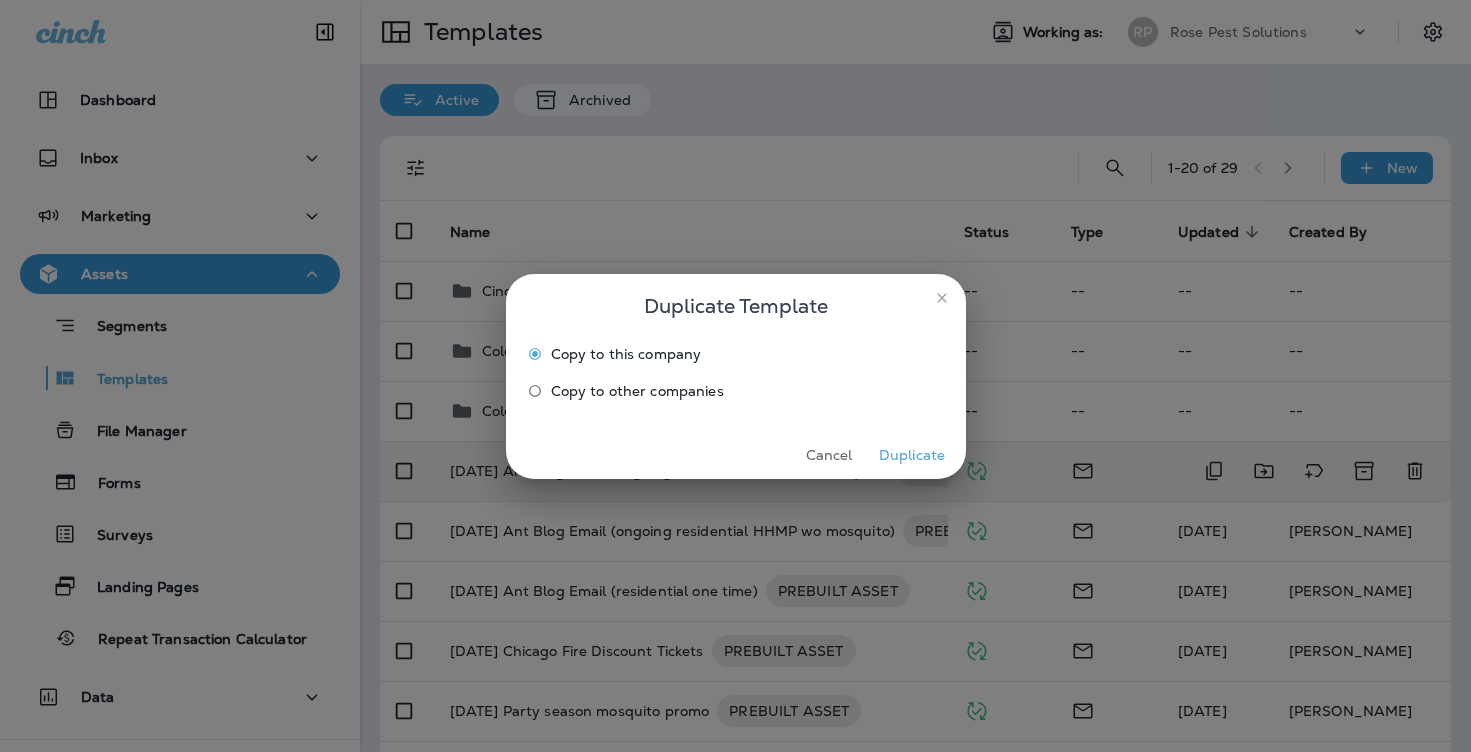 click on "Duplicate" at bounding box center [912, 455] 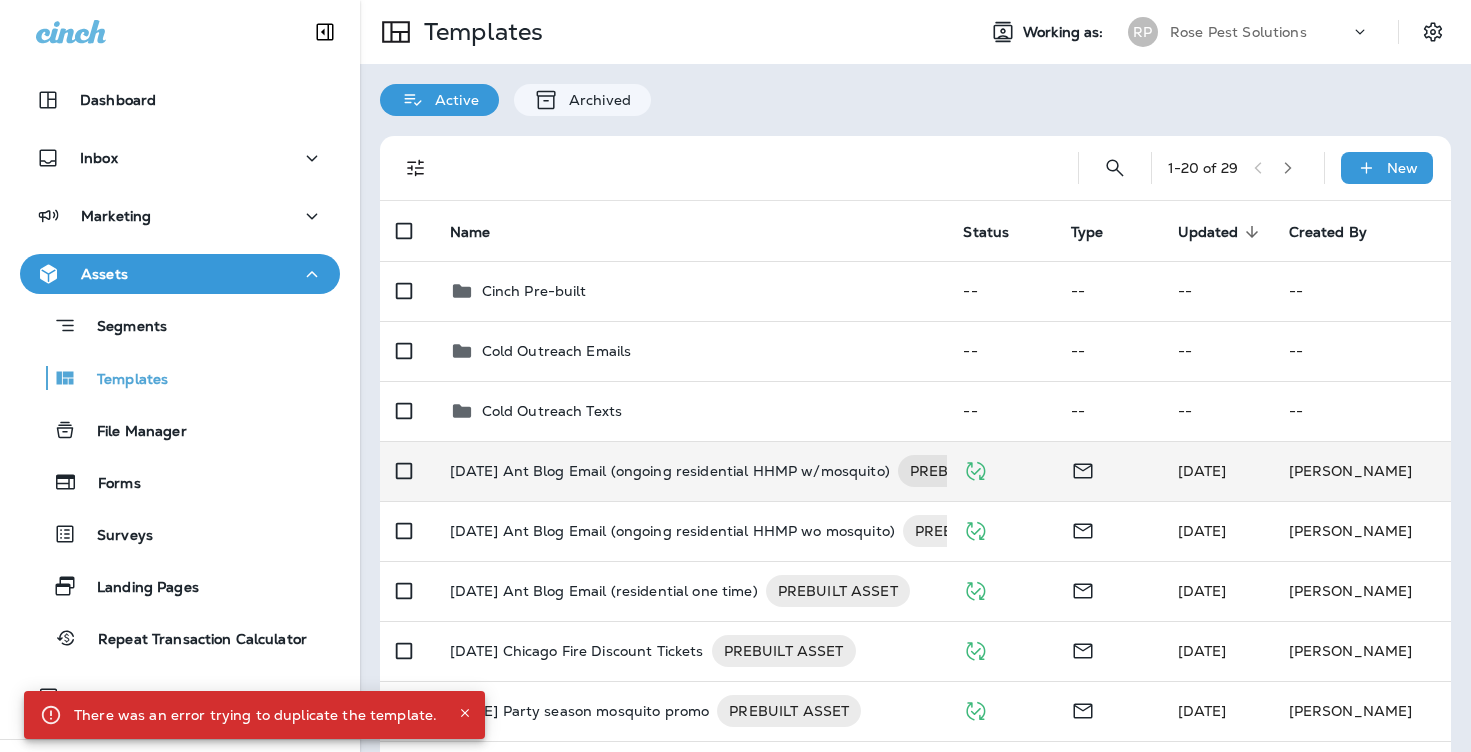 click on "There was an error trying to duplicate the template." at bounding box center [255, 715] 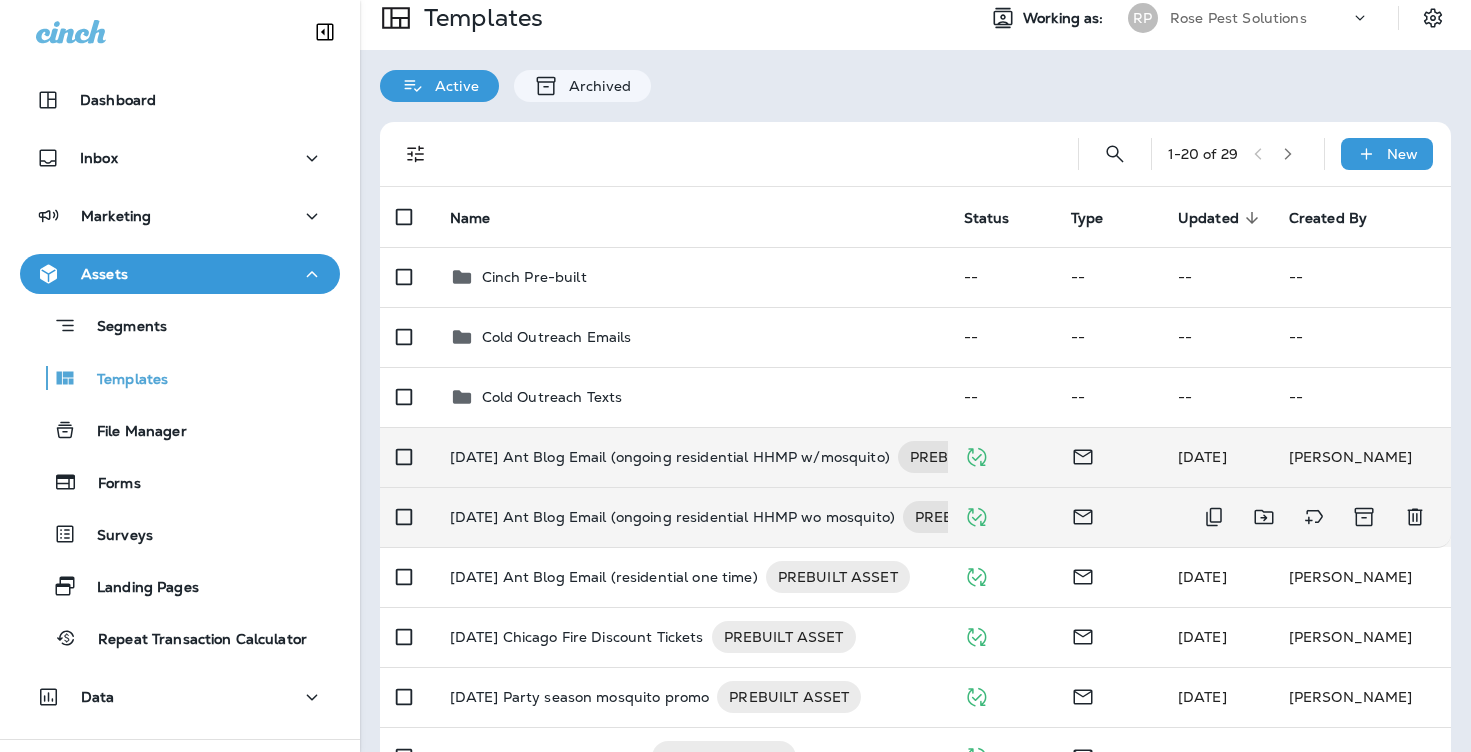 scroll, scrollTop: 19, scrollLeft: 0, axis: vertical 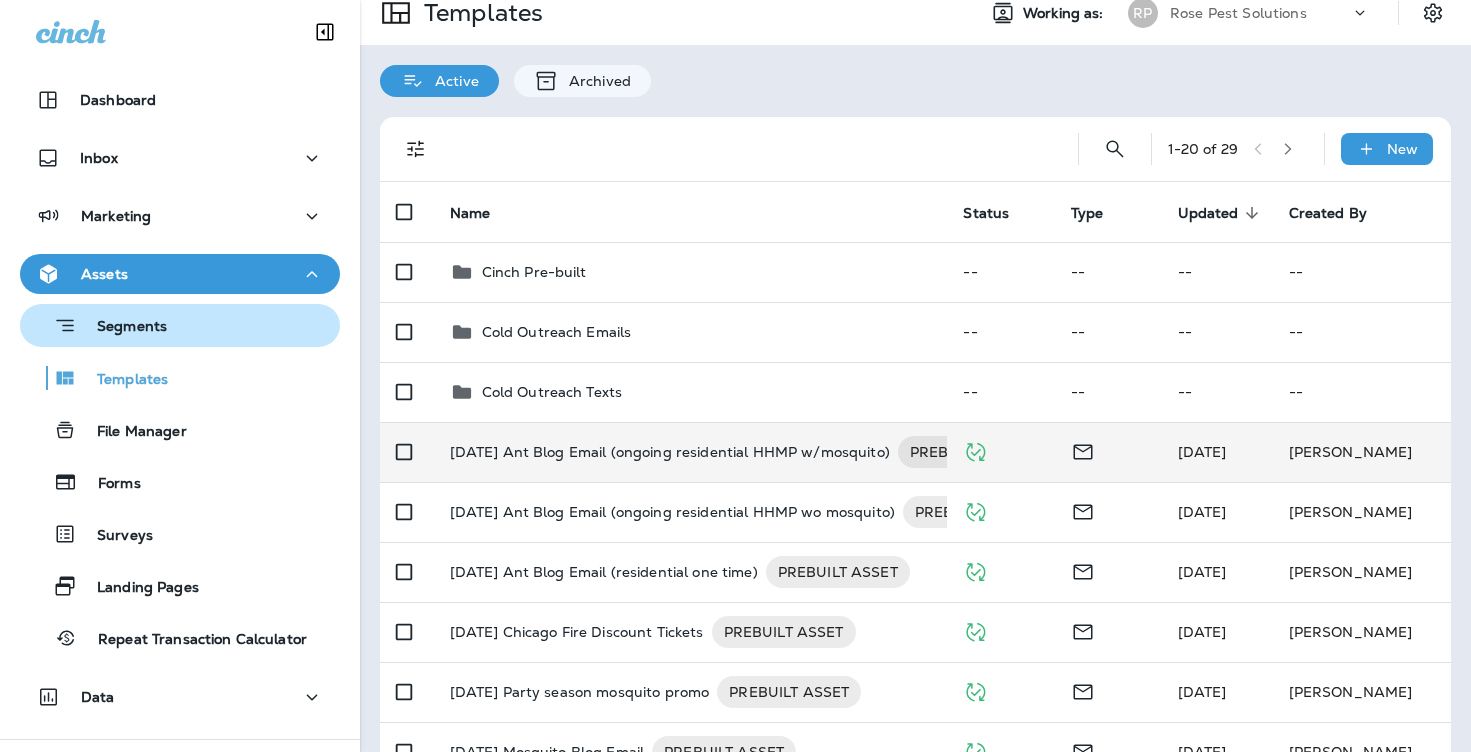 click on "Segments" at bounding box center [180, 325] 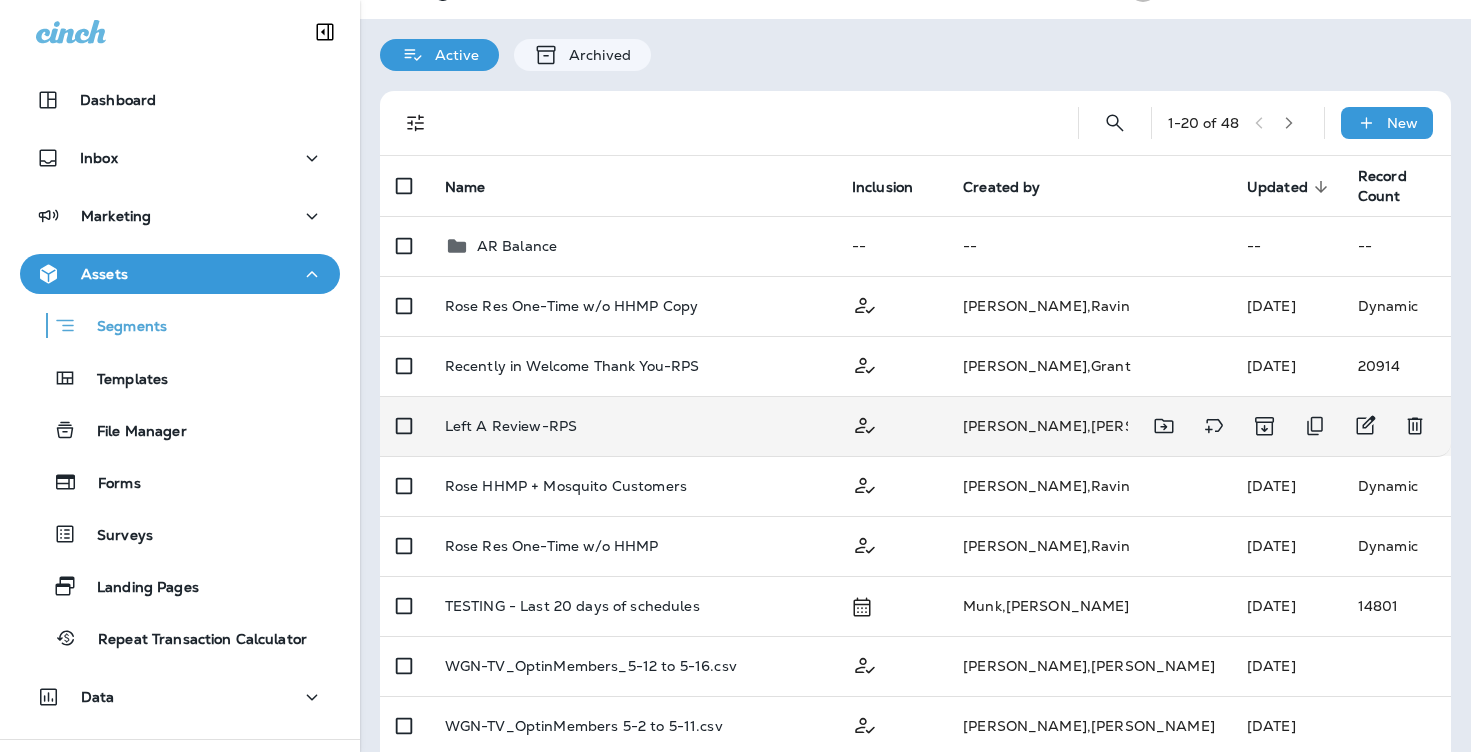 scroll, scrollTop: 95, scrollLeft: 0, axis: vertical 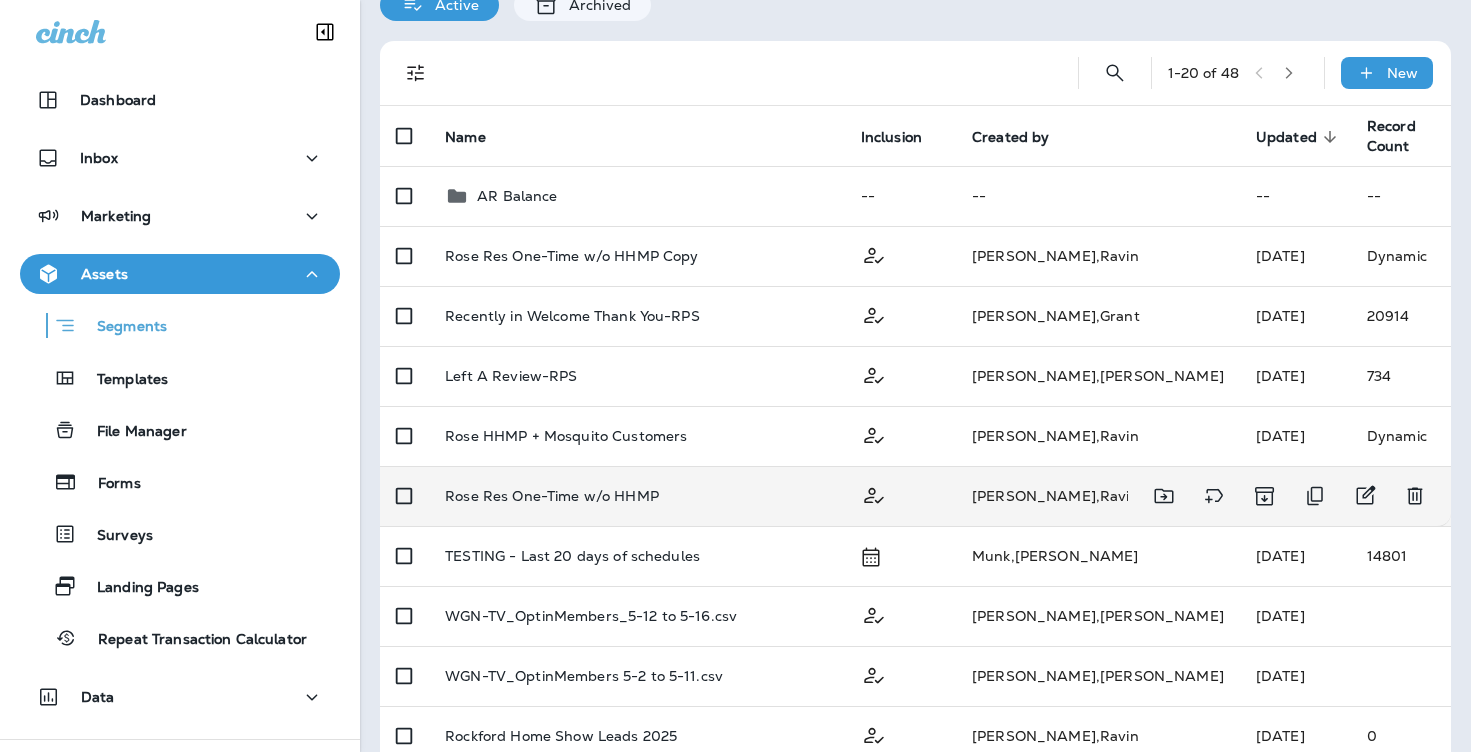 click on "Rose Res One-Time w/o HHMP" at bounding box center (552, 496) 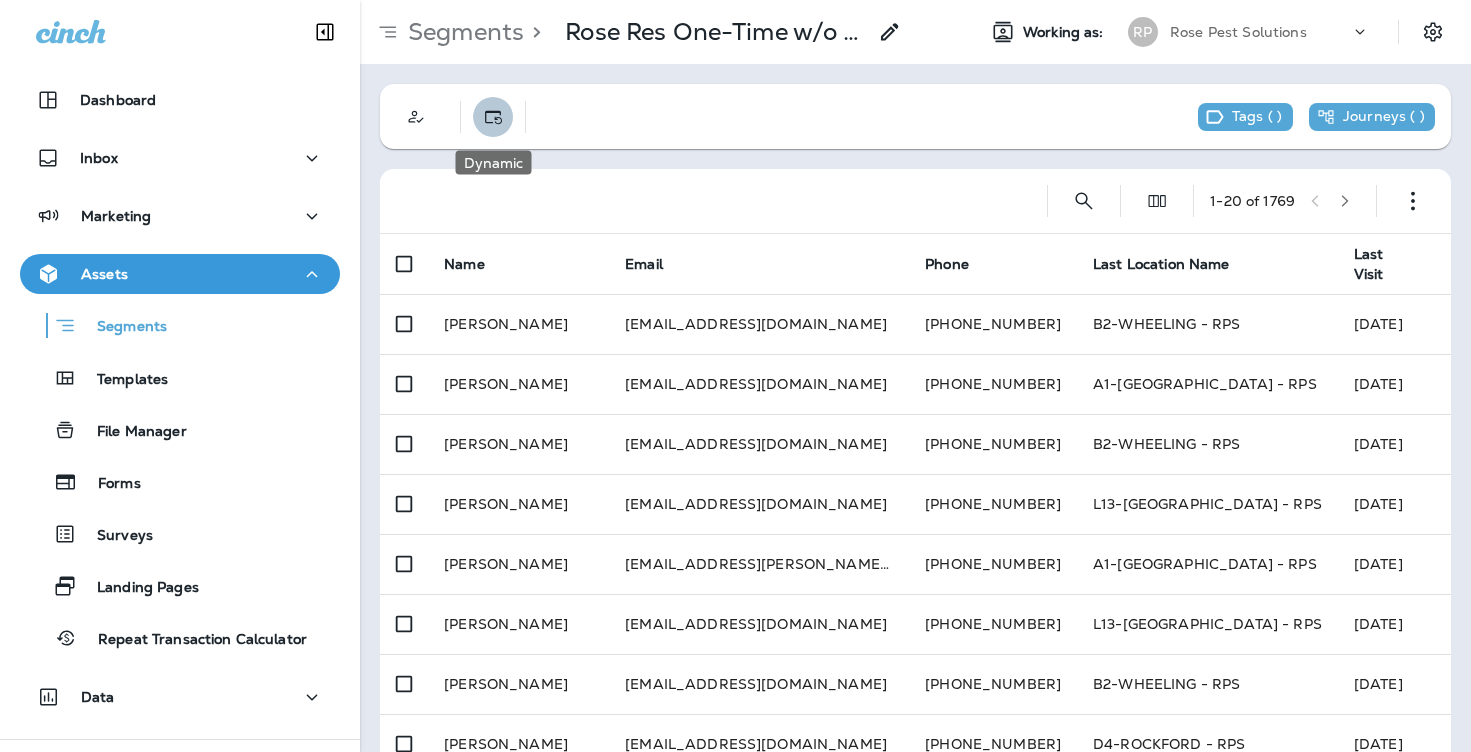 click 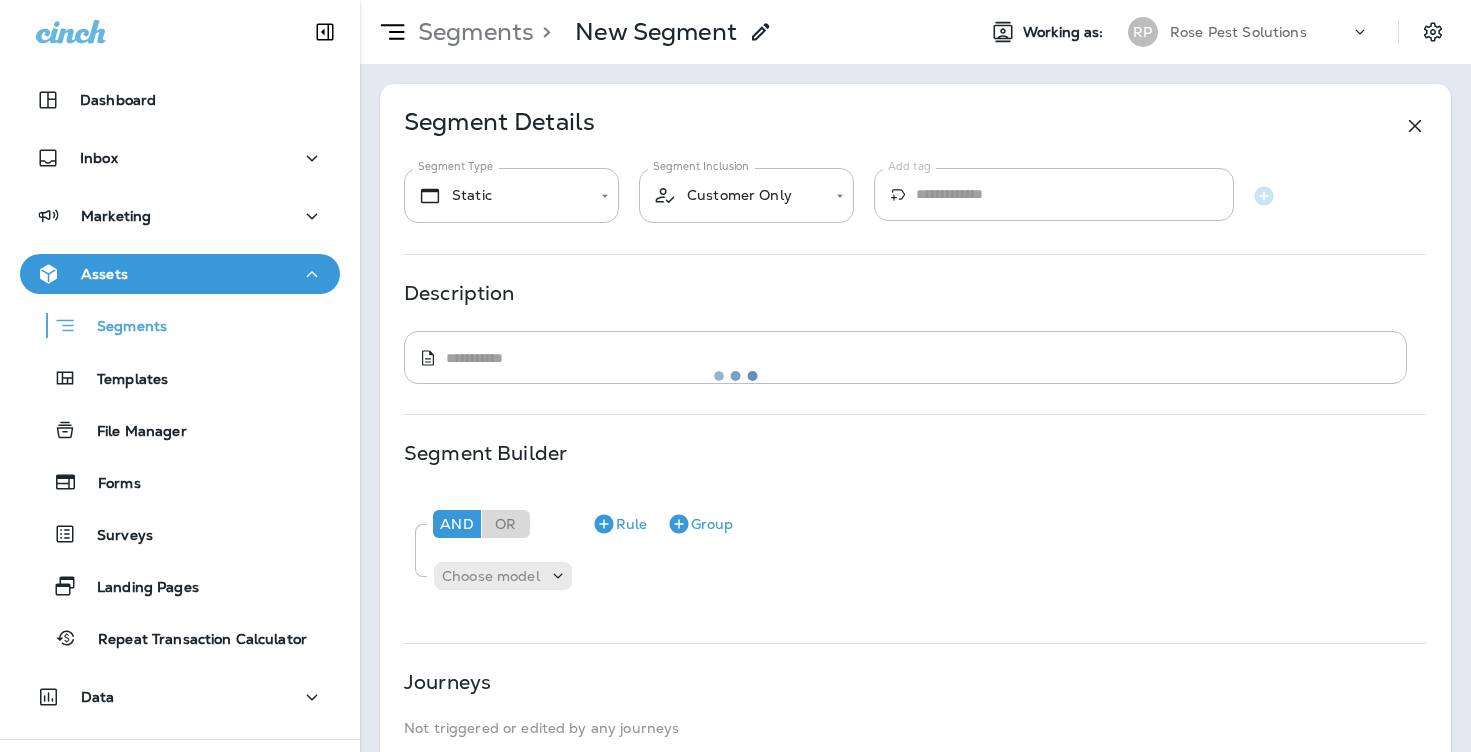 type on "*******" 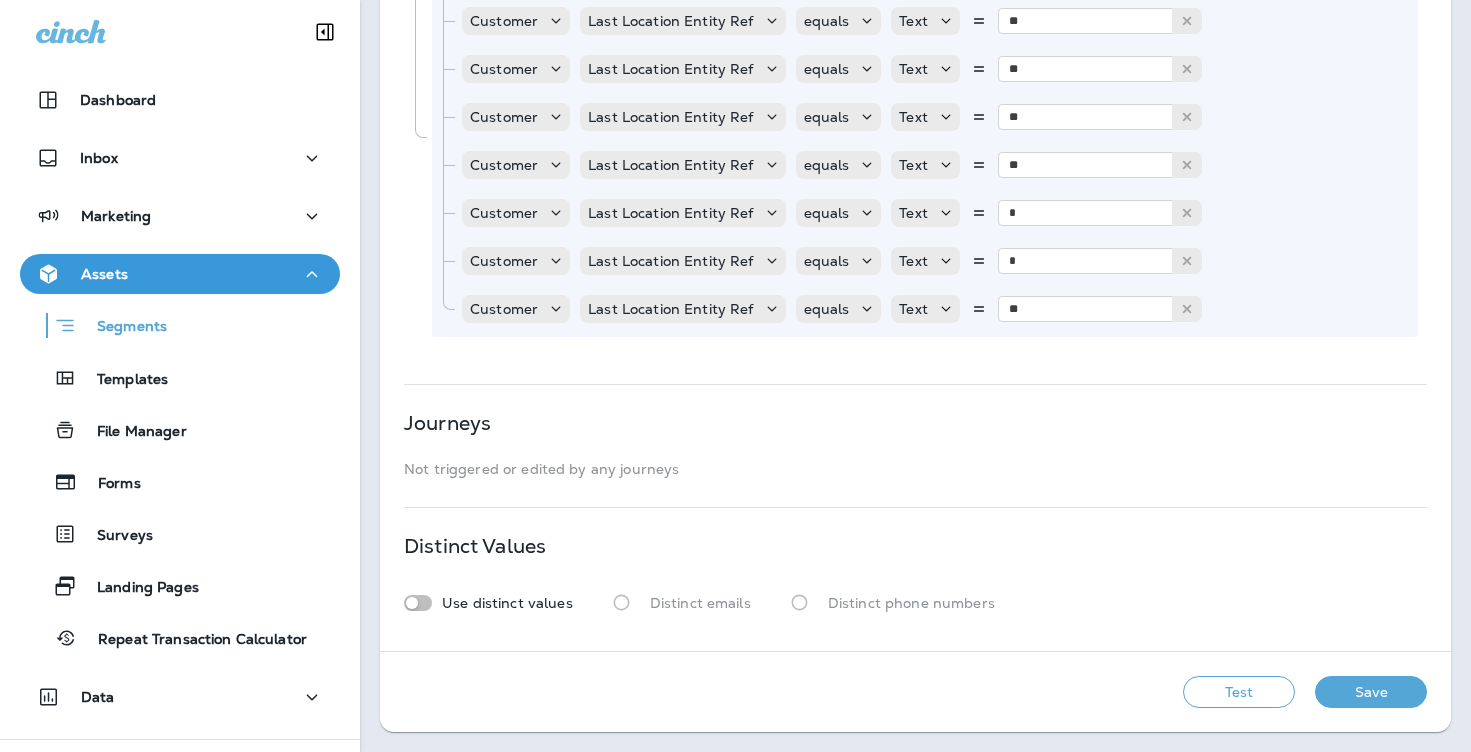 scroll, scrollTop: 811, scrollLeft: 0, axis: vertical 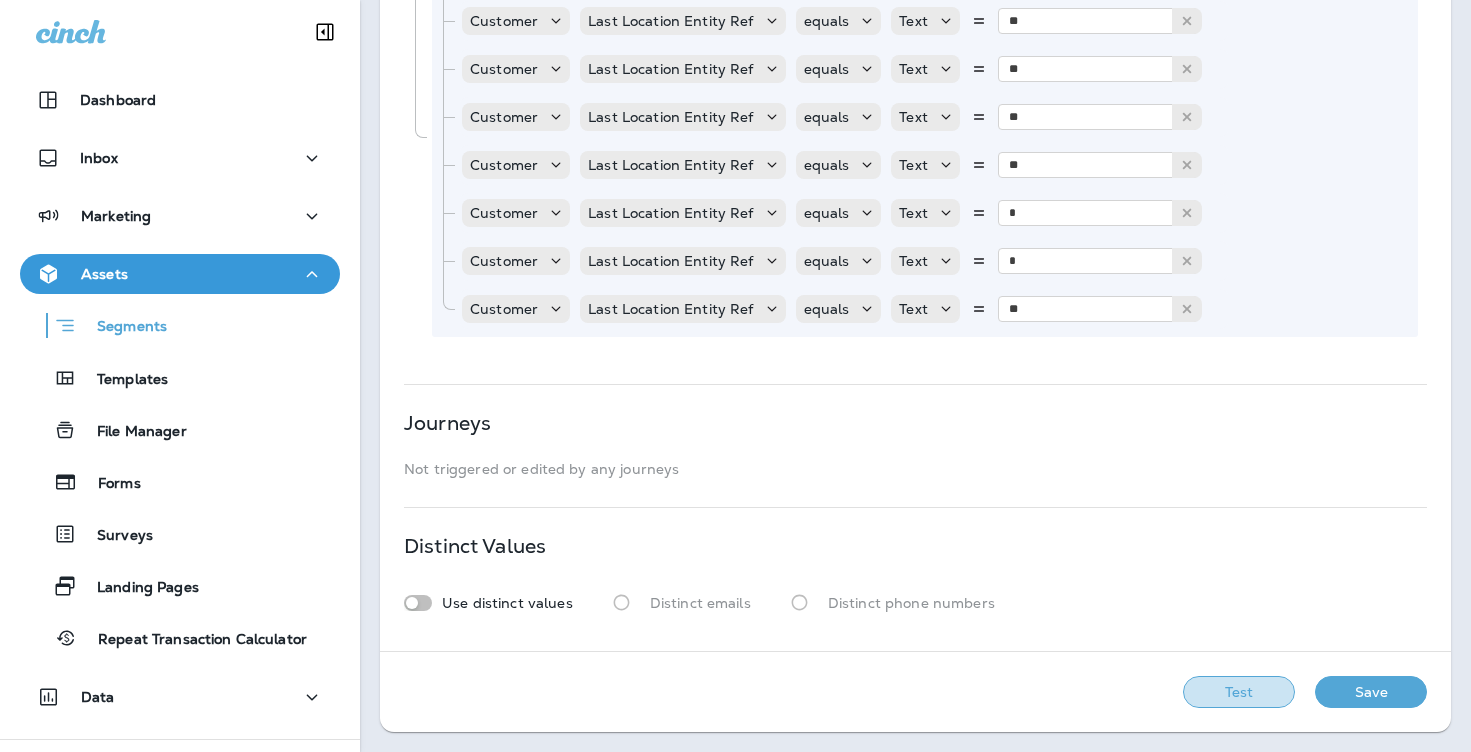 click on "Test" at bounding box center [1239, 692] 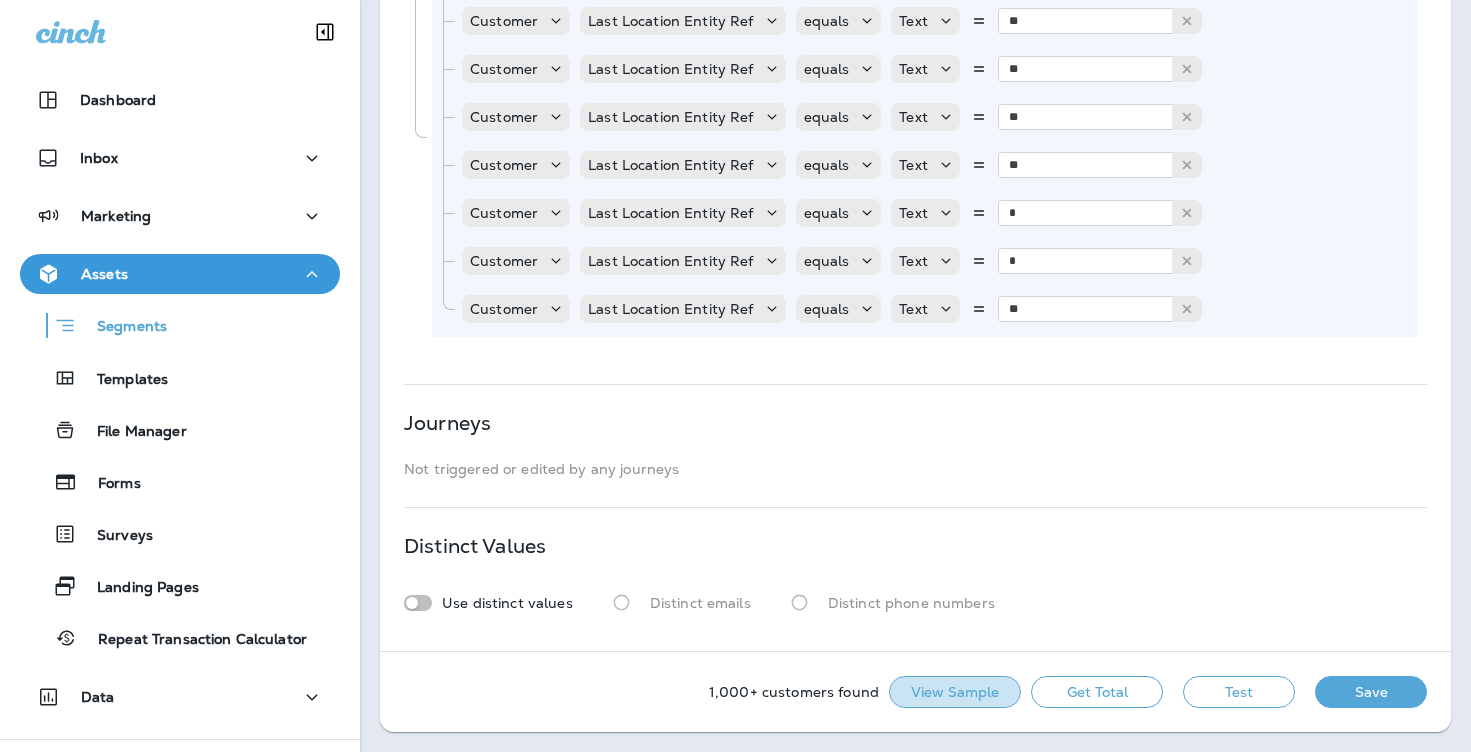 click on "View Sample" at bounding box center (955, 692) 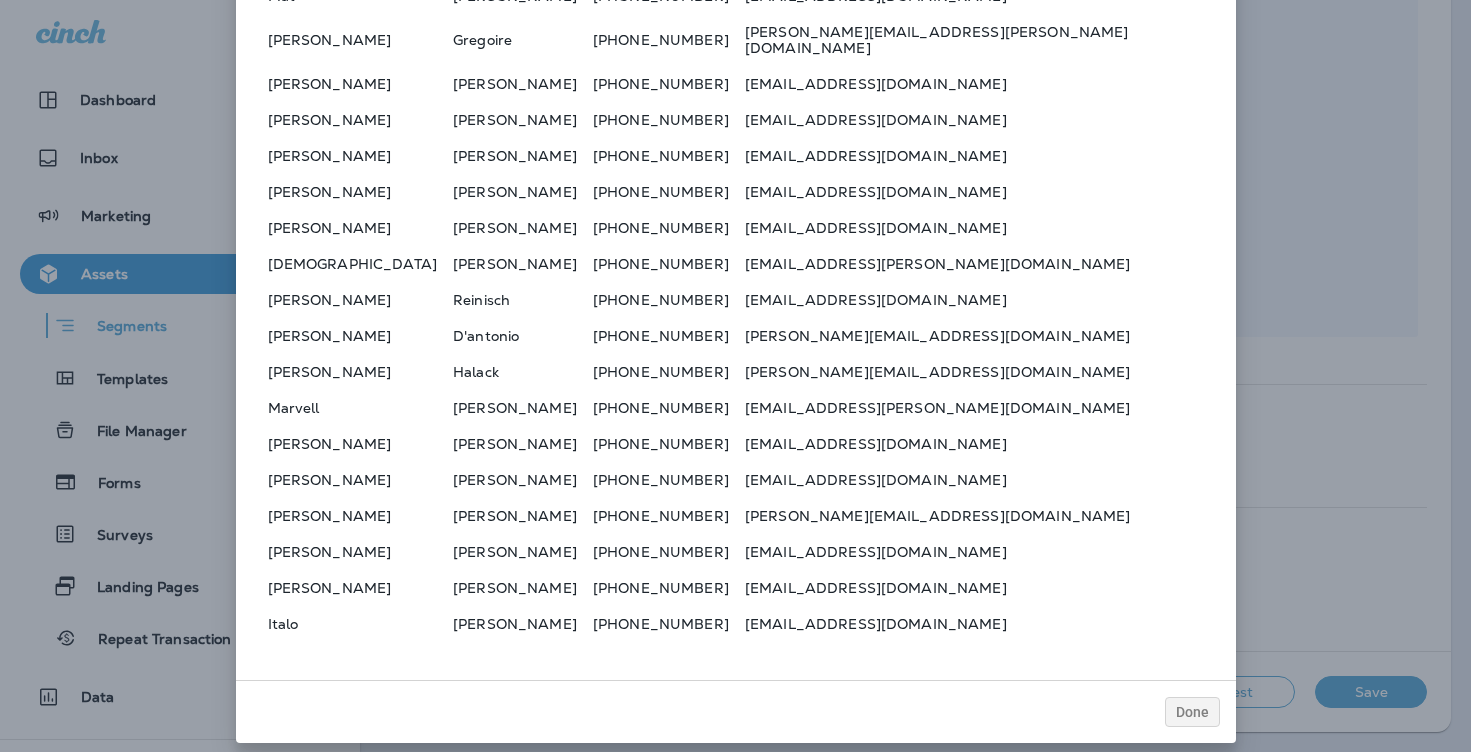 scroll, scrollTop: 87, scrollLeft: 0, axis: vertical 